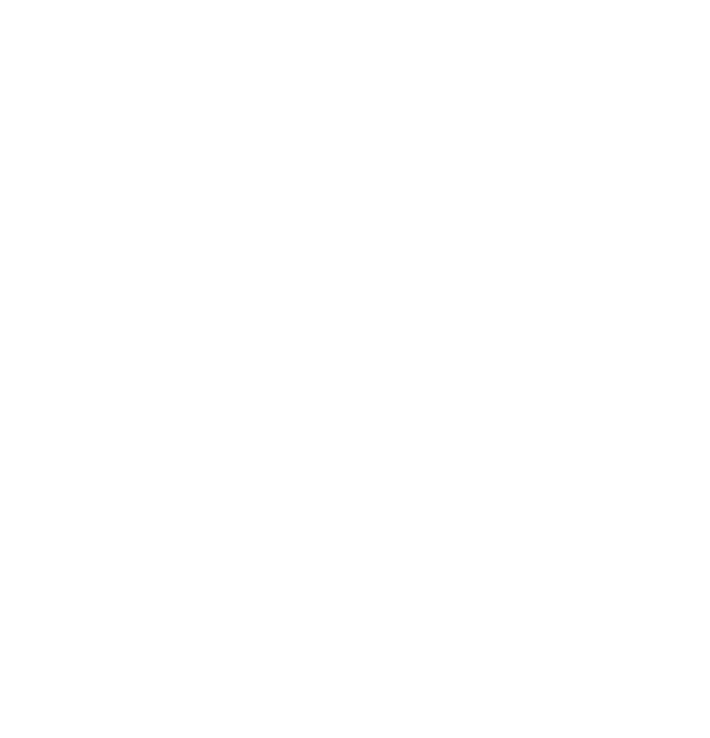 scroll, scrollTop: 0, scrollLeft: 0, axis: both 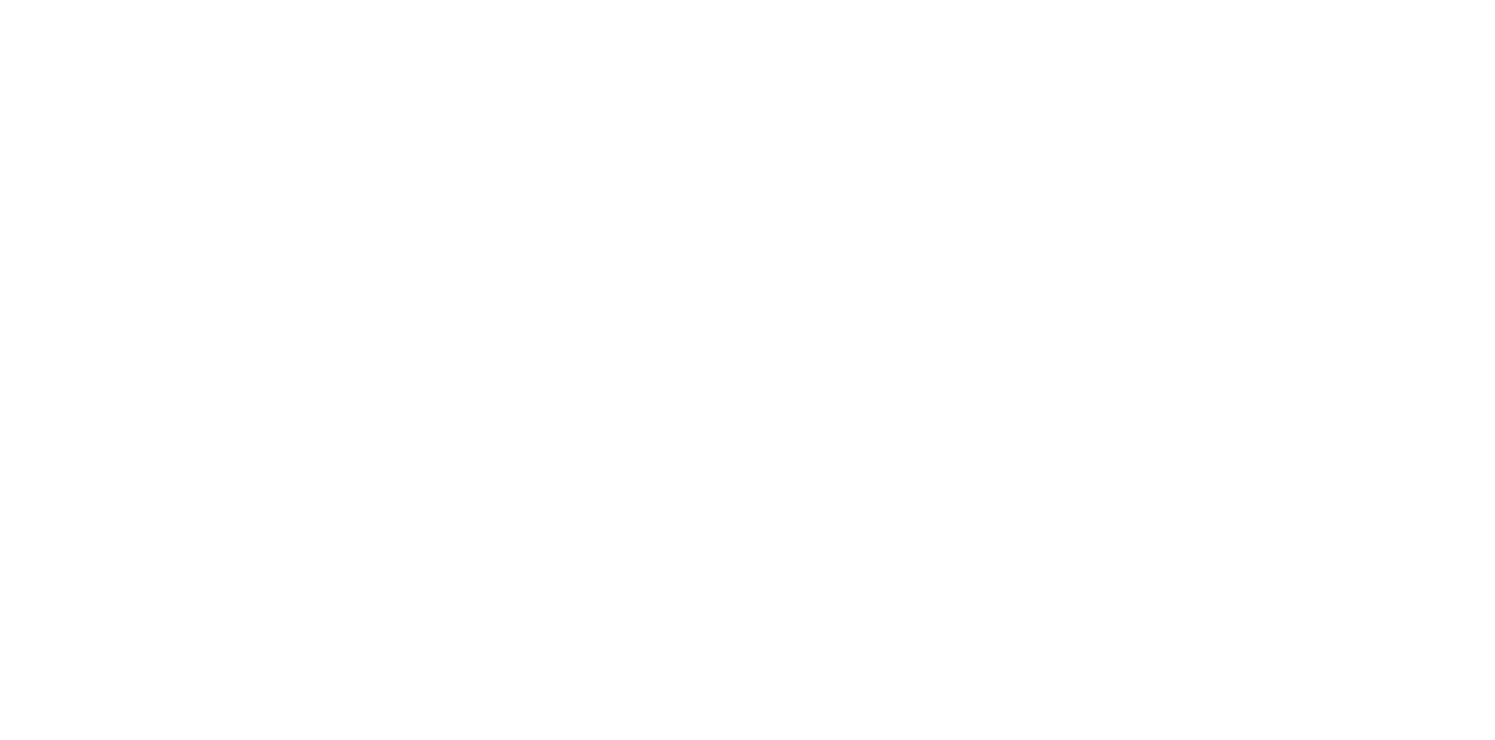 click at bounding box center [747, 370] 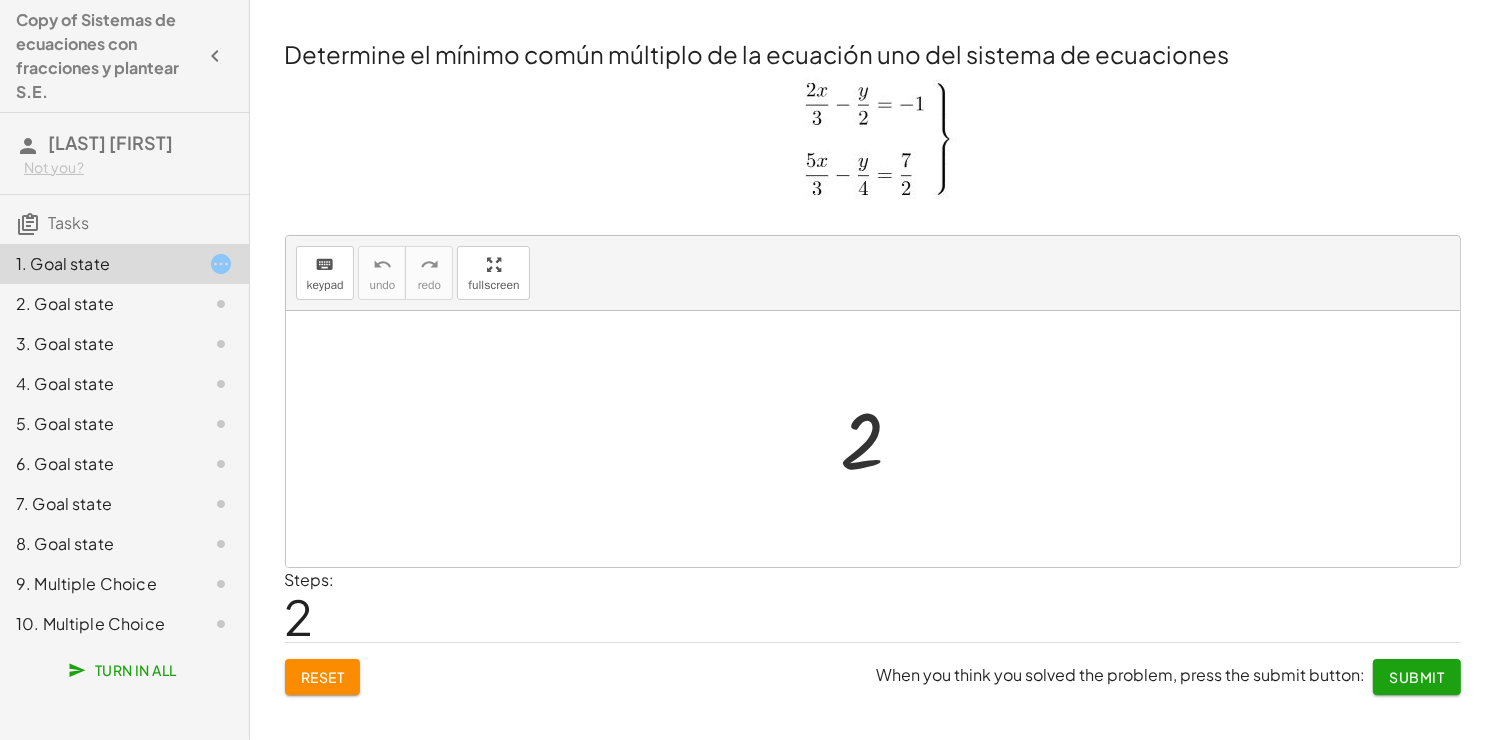 drag, startPoint x: 972, startPoint y: 452, endPoint x: 960, endPoint y: 456, distance: 12.649111 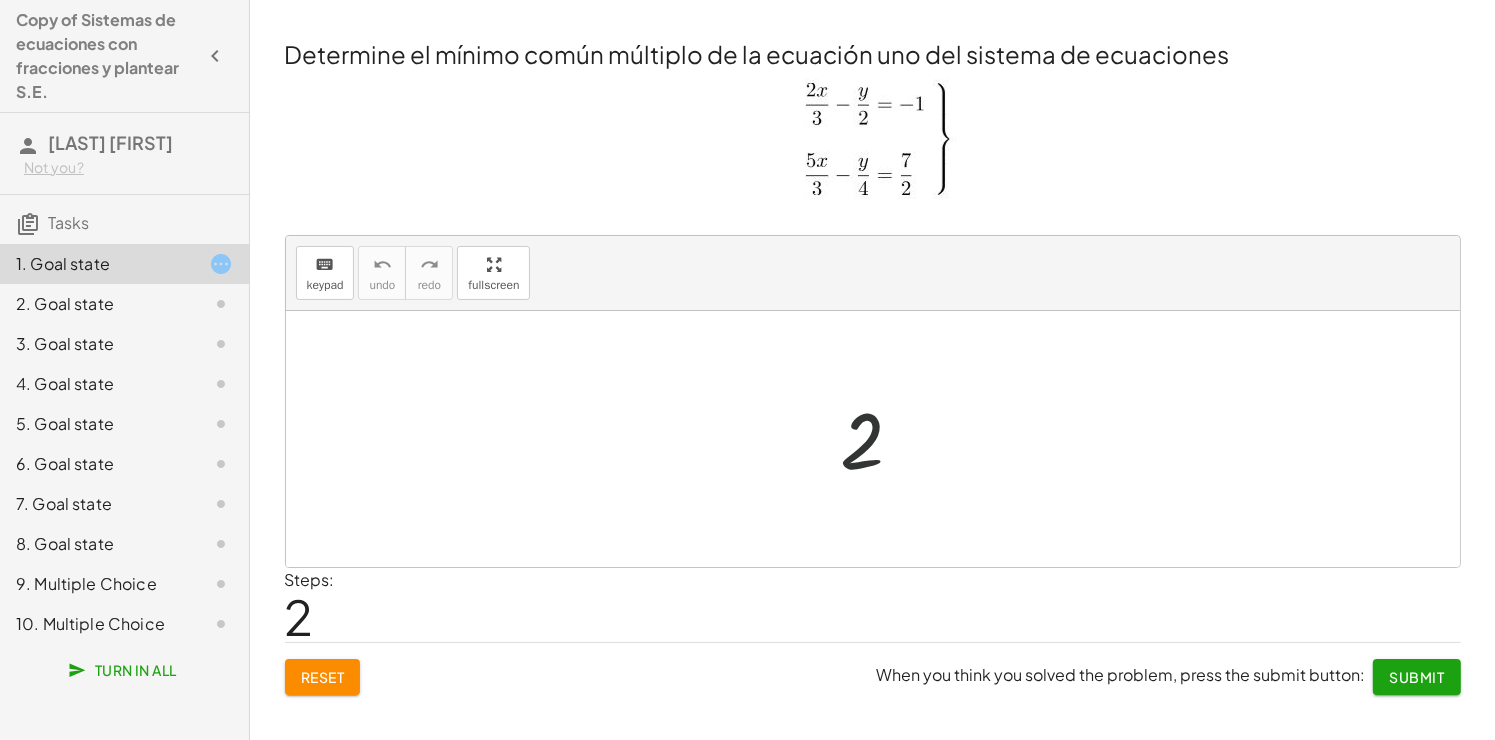 click at bounding box center [880, 439] 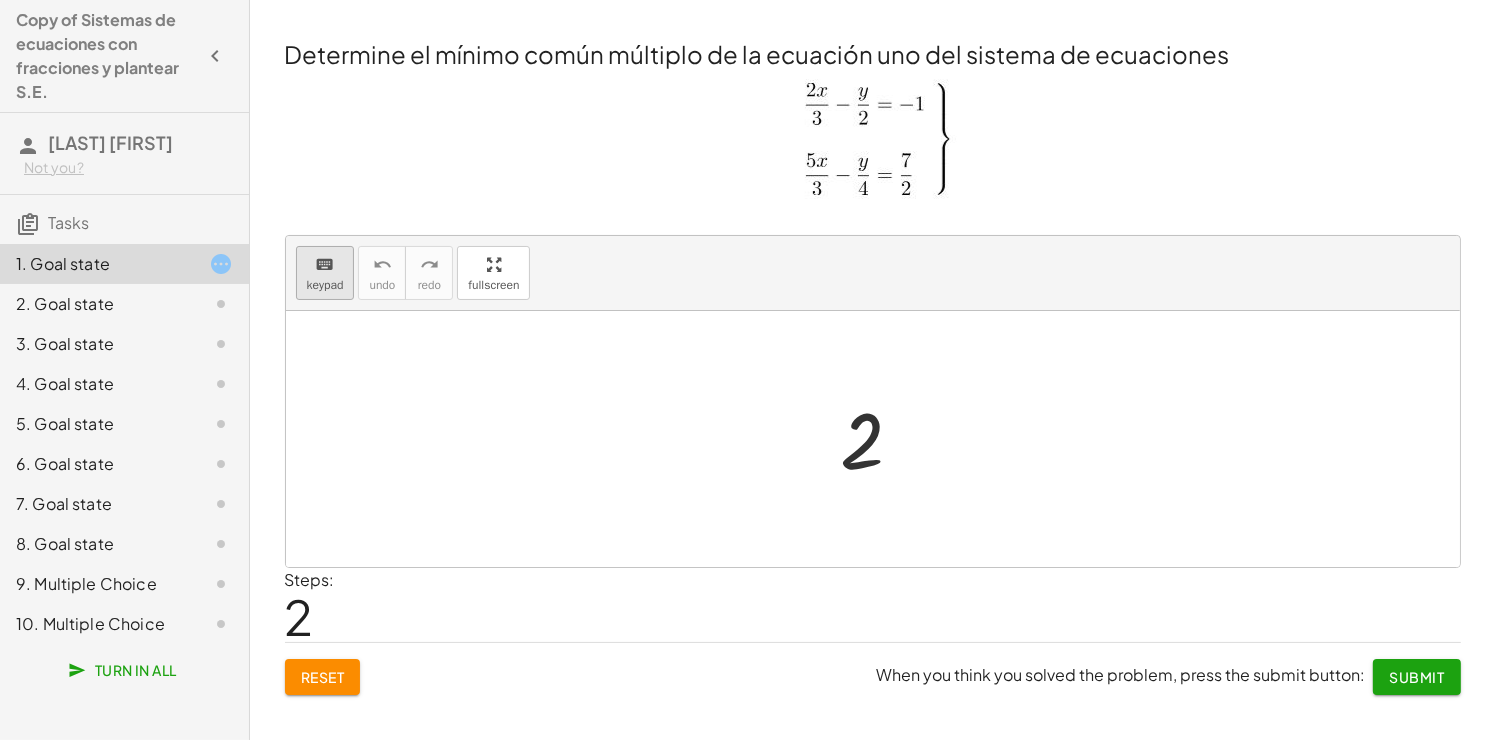 click on "keyboard" at bounding box center [325, 264] 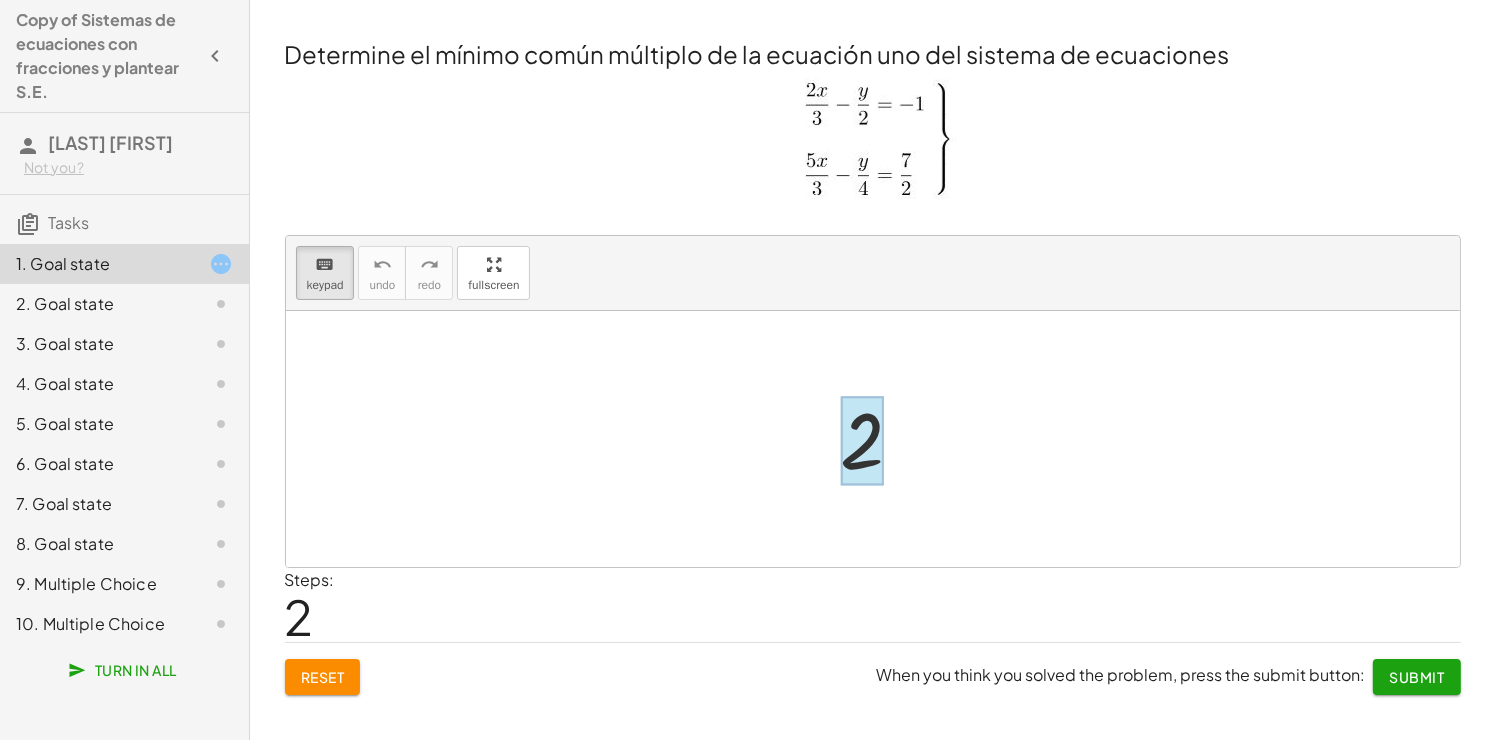 click at bounding box center [863, 441] 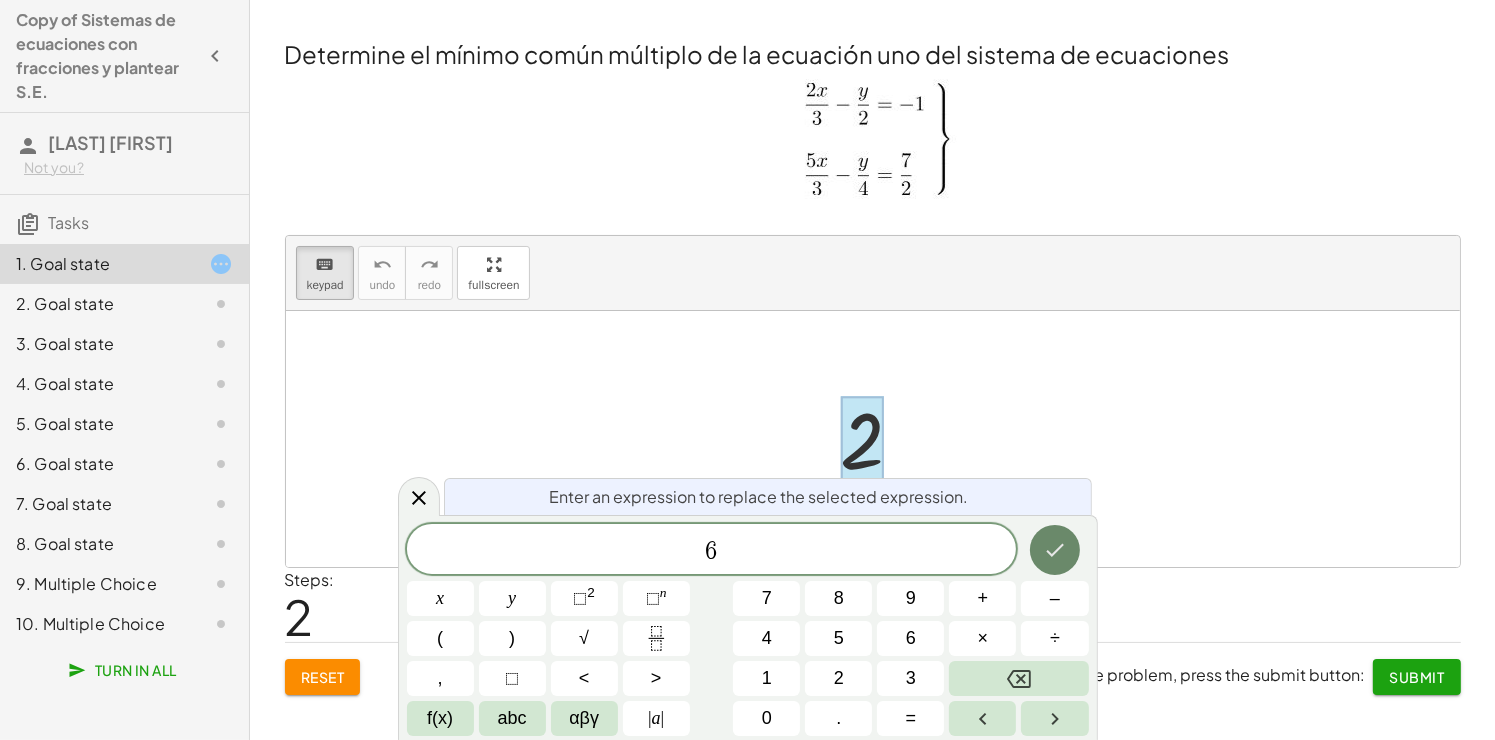 click 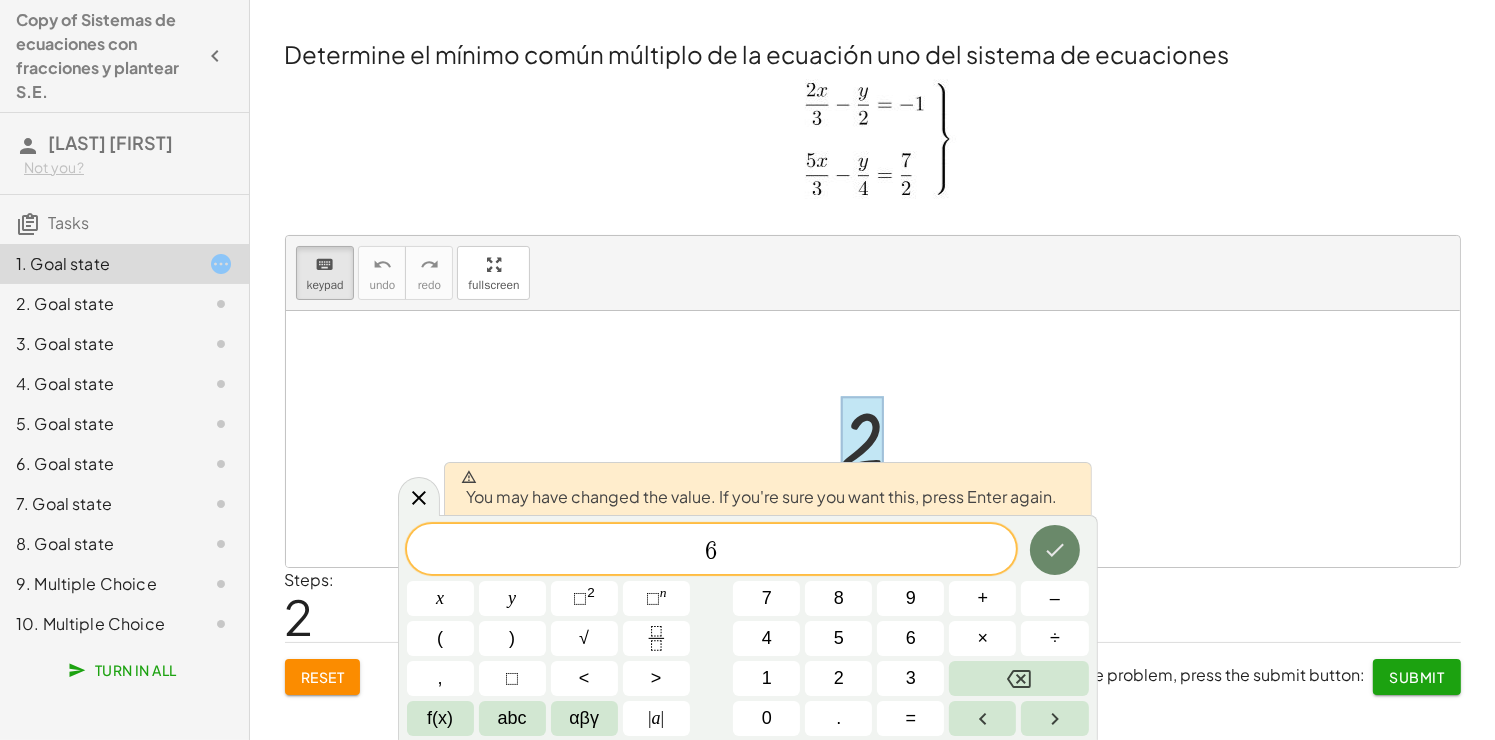 click 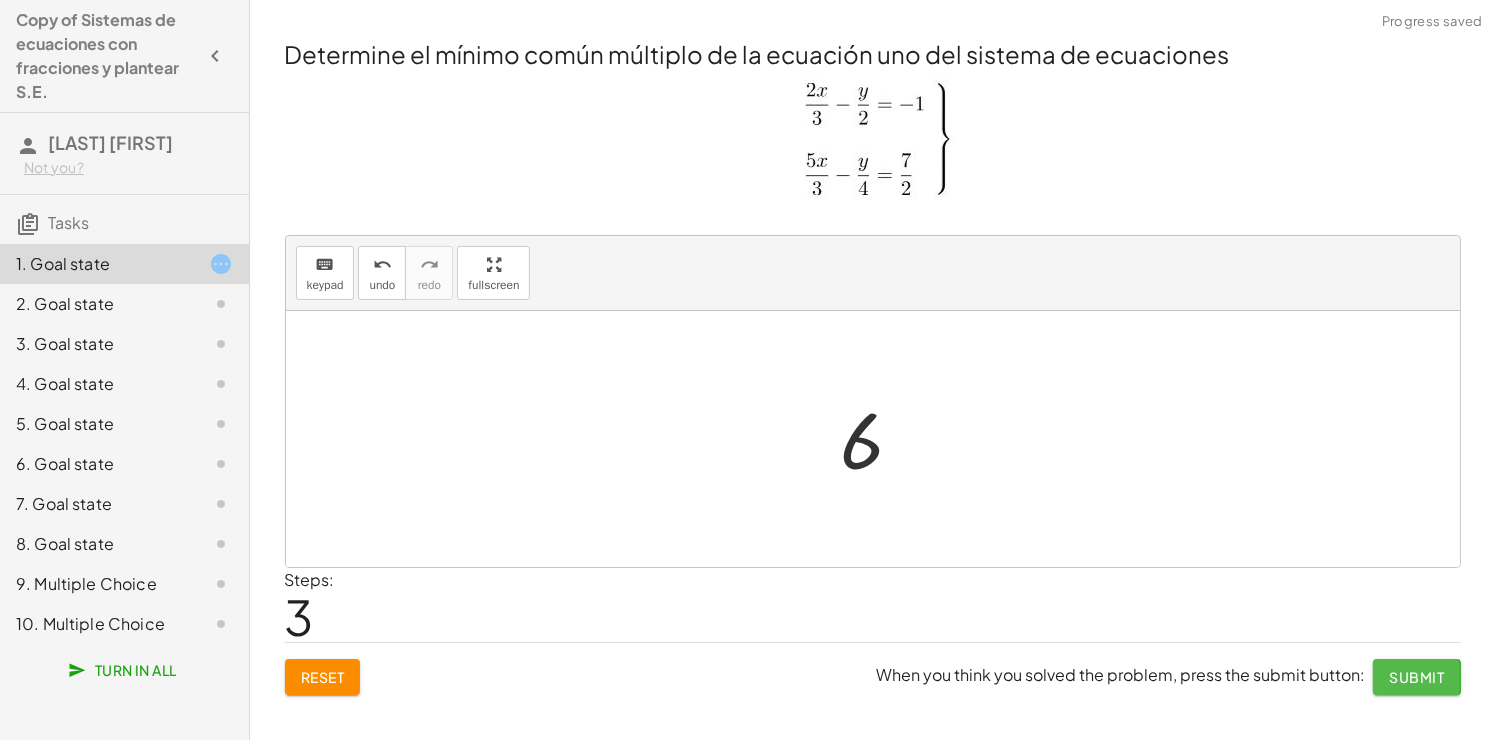 click on "Submit" at bounding box center (1416, 677) 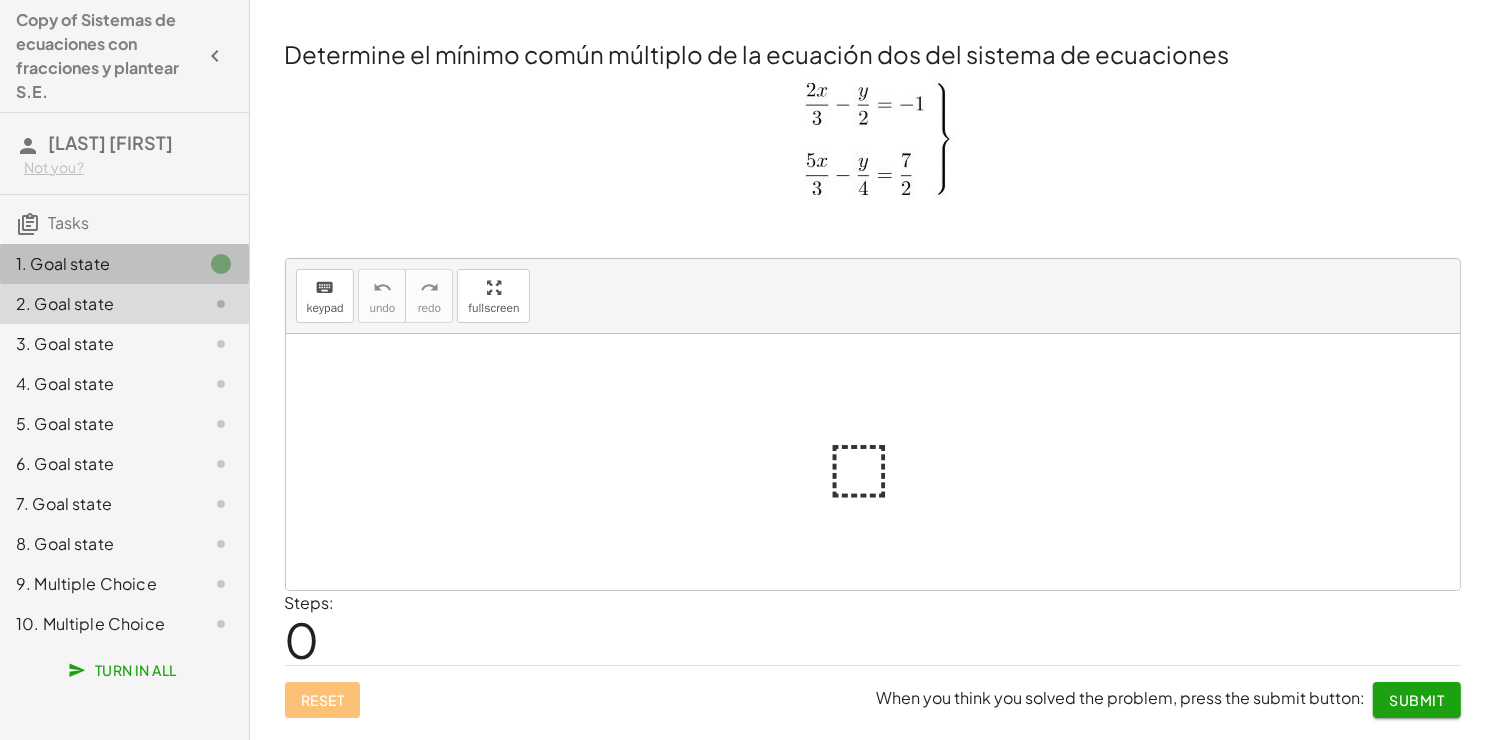 click on "1. Goal state 2. Goal state 3. Goal state 4. Goal state 5. Goal state 6. Goal state 7. Goal state 8. Goal state 9. Multiple Choice 10. Multiple Choice" 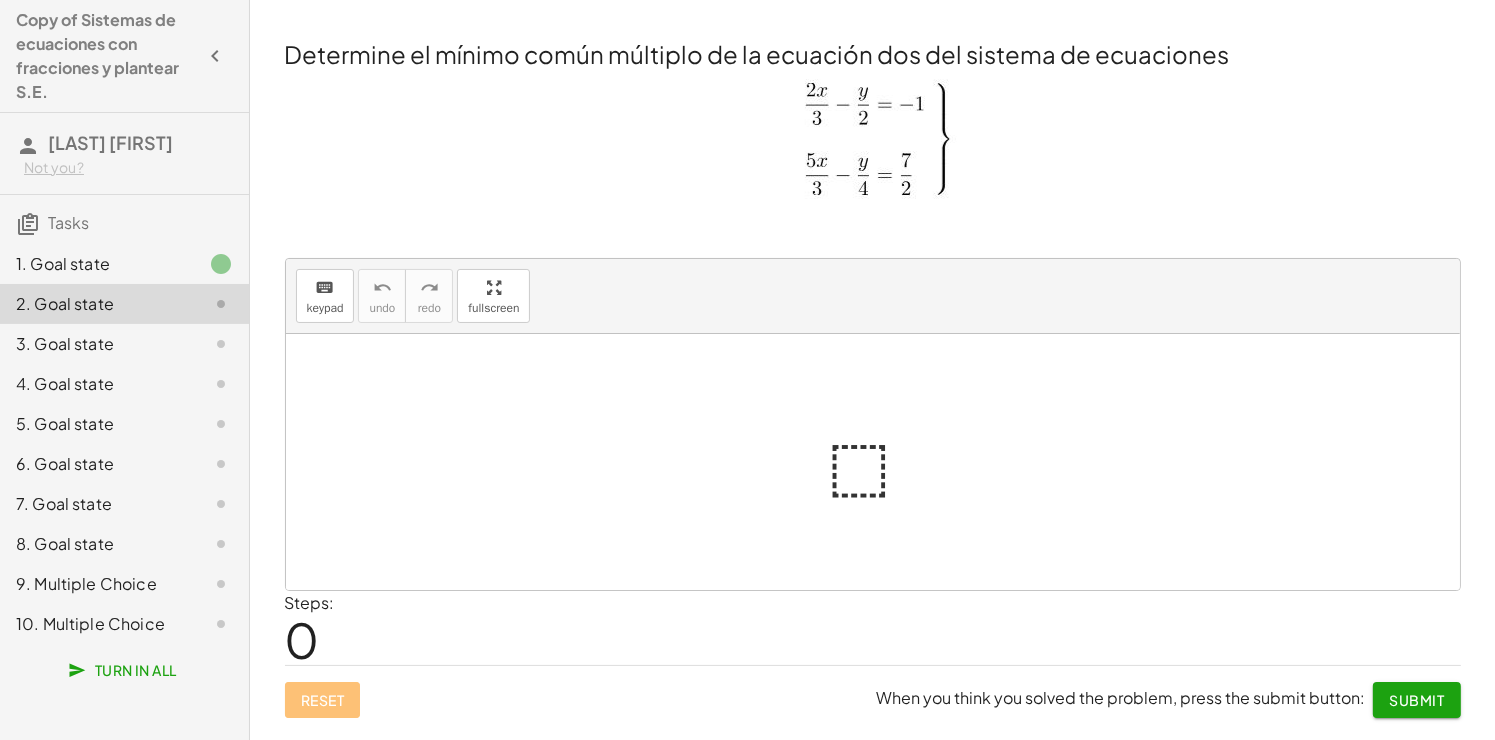 click on "1. Goal state" 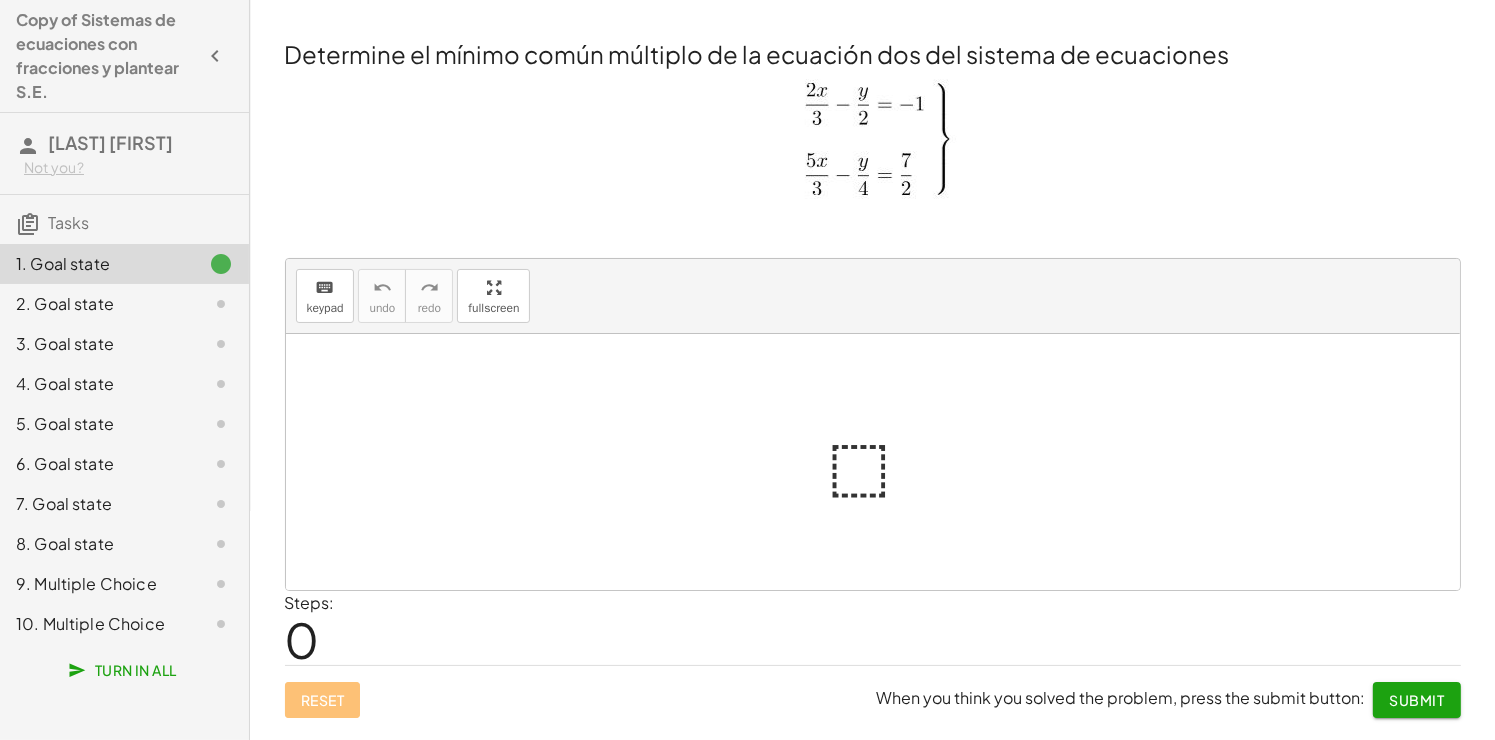click on "1. Goal state" 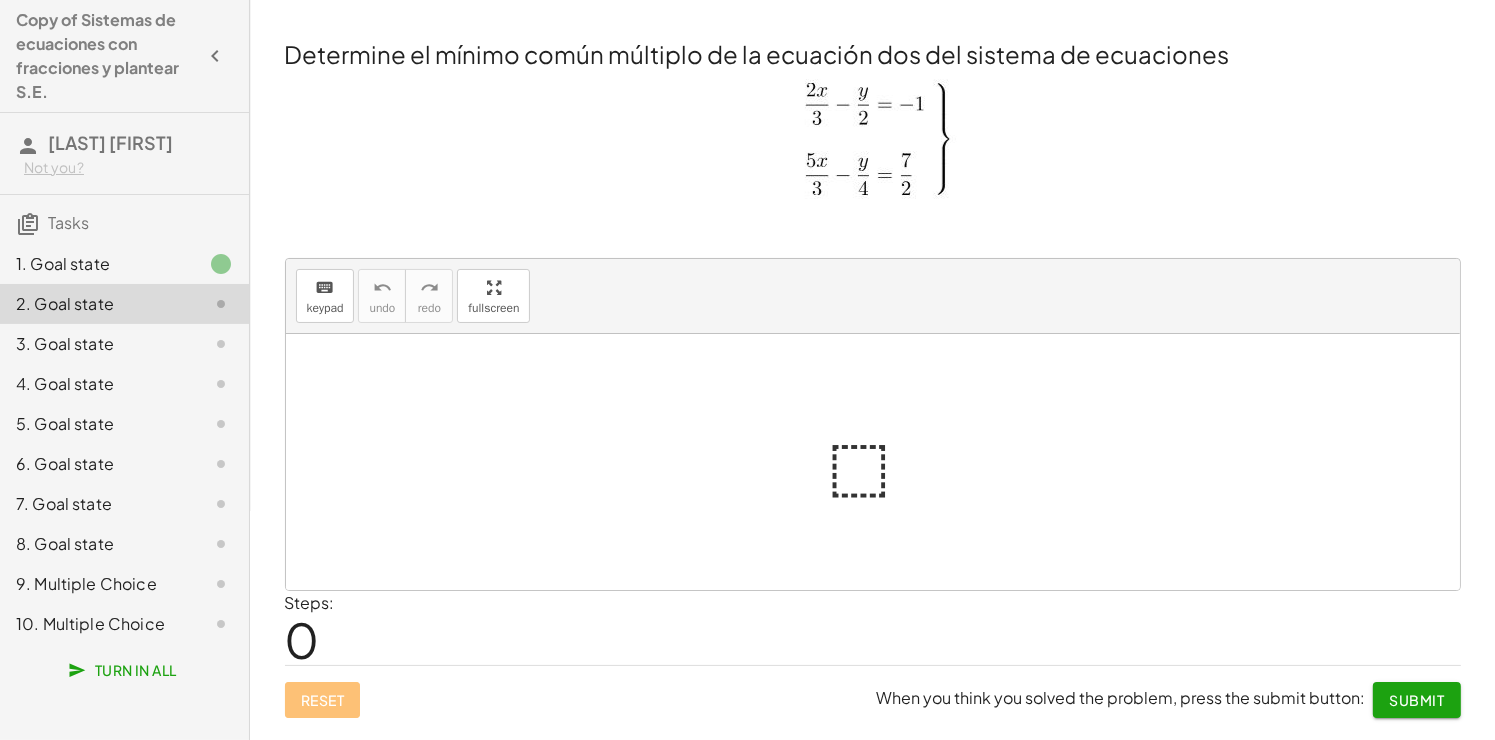 click 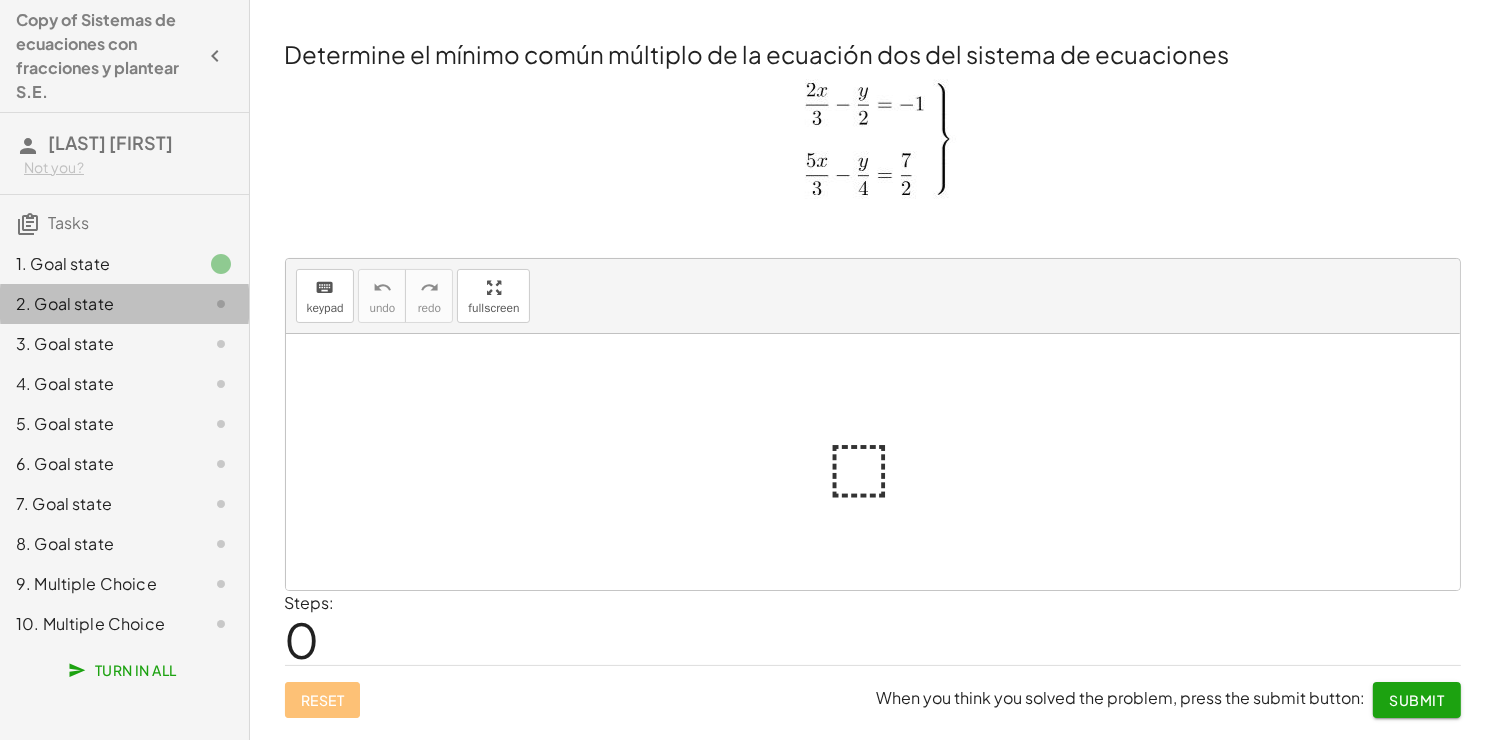 click 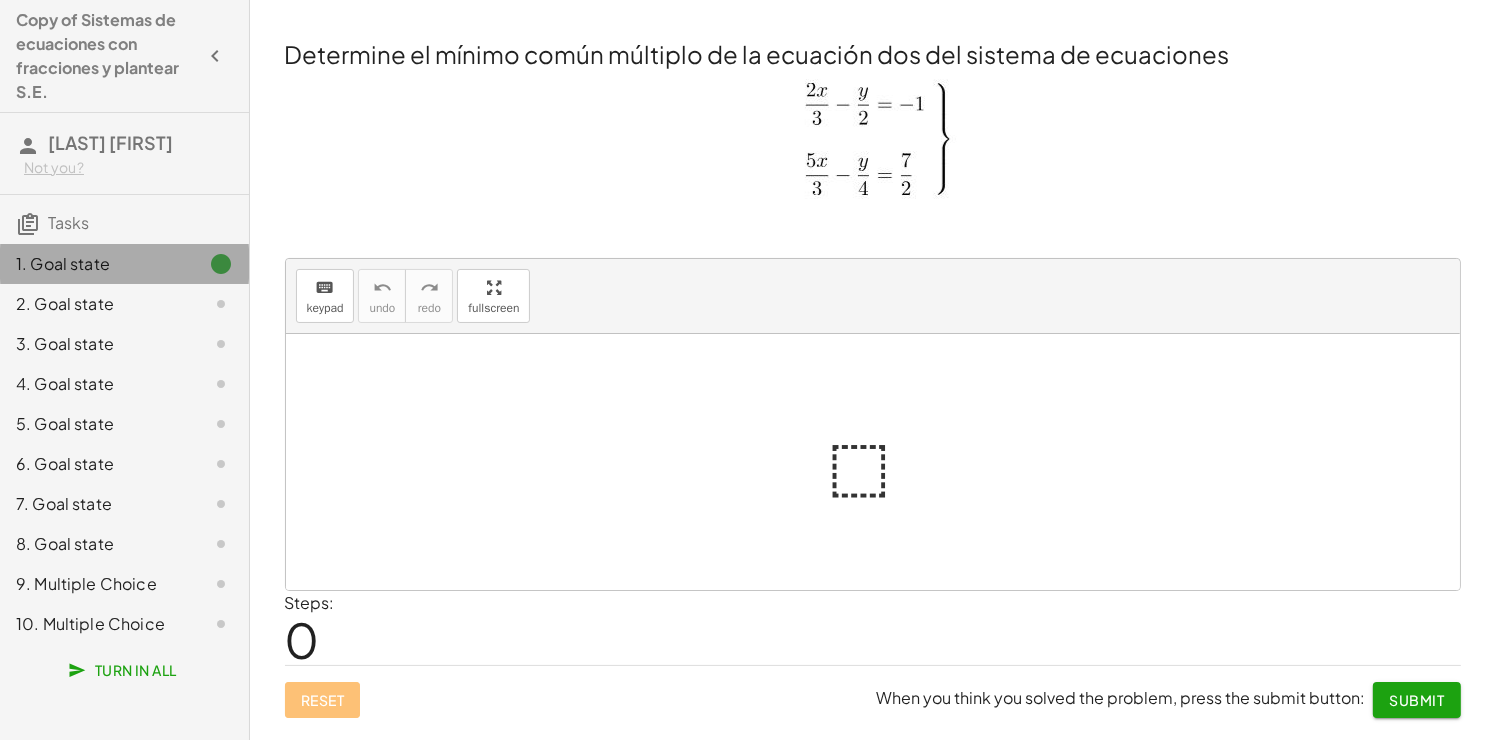 click 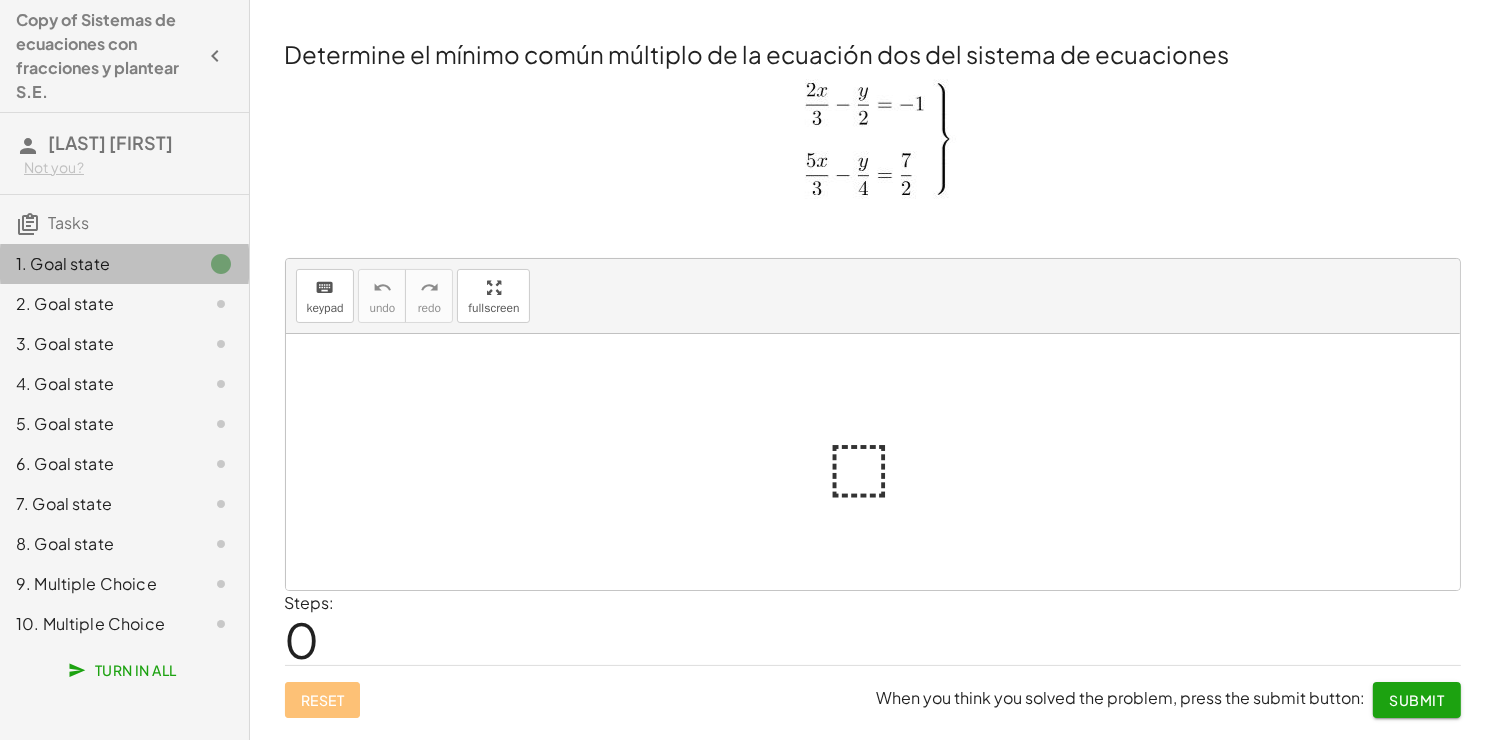 click 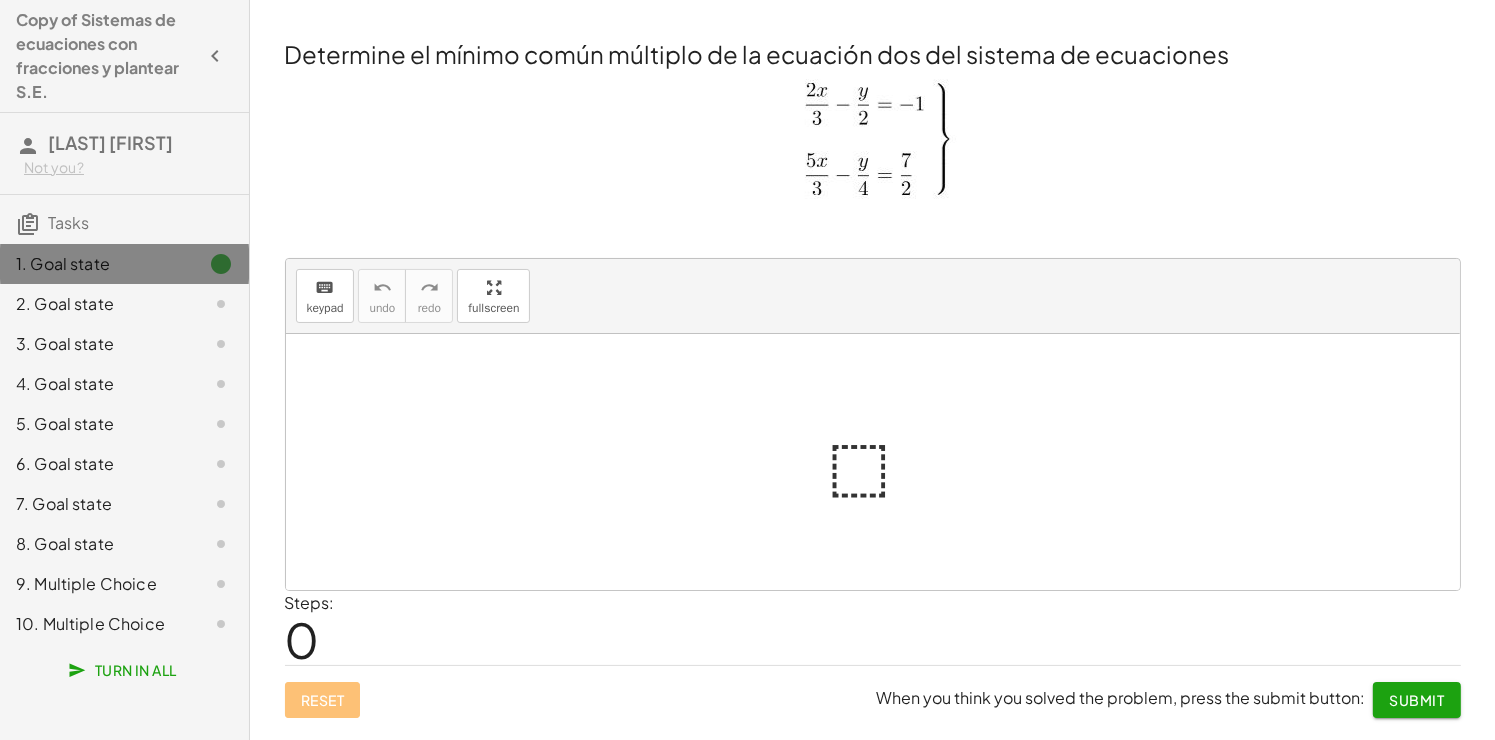 click 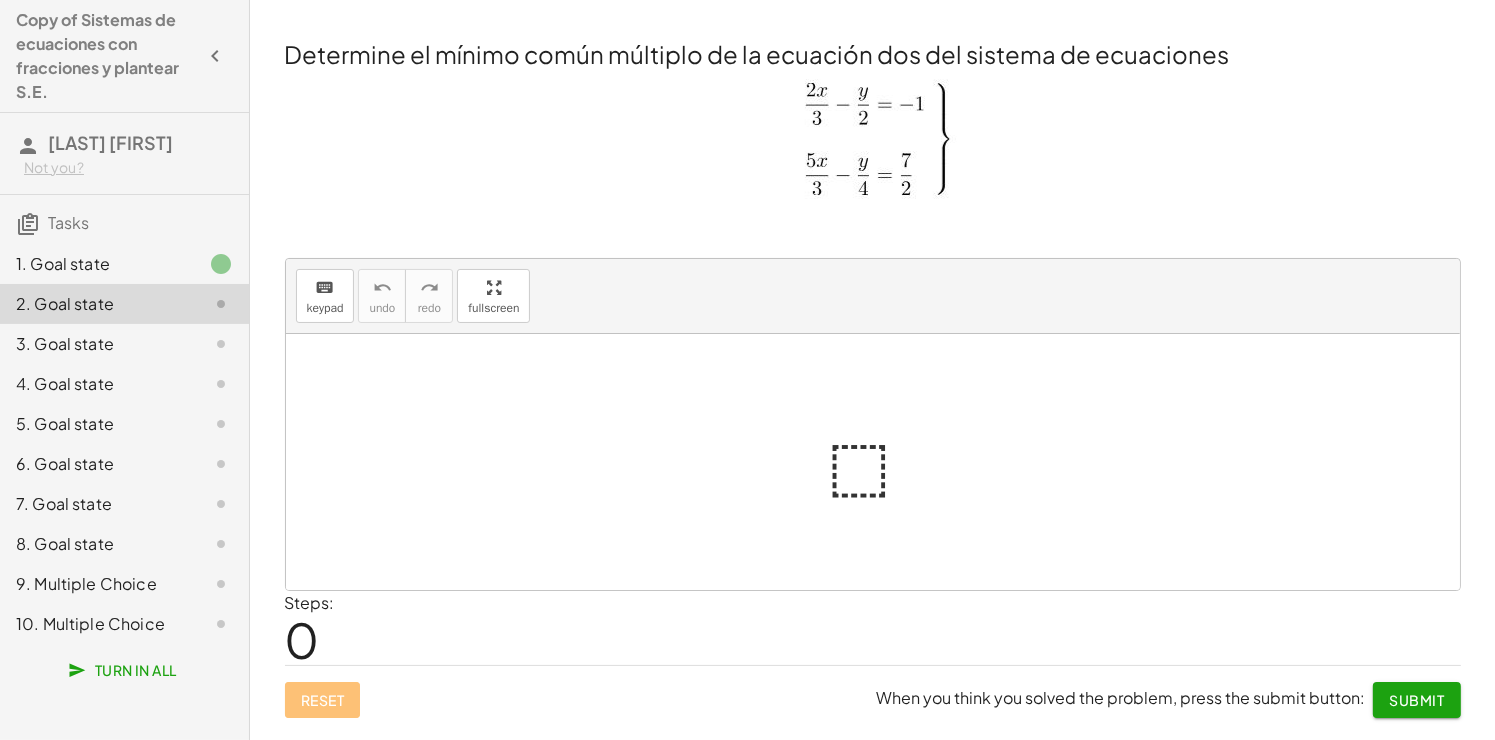 click 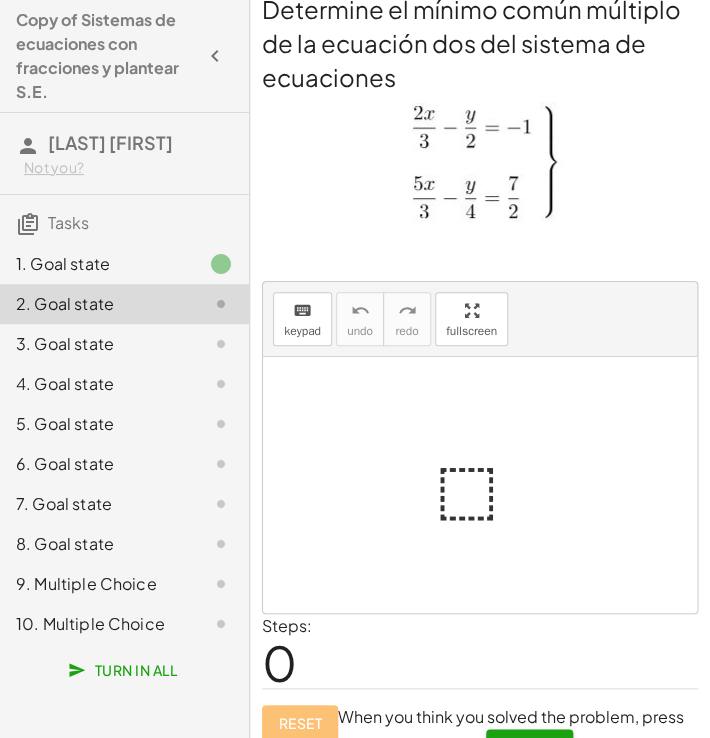 scroll, scrollTop: 0, scrollLeft: 0, axis: both 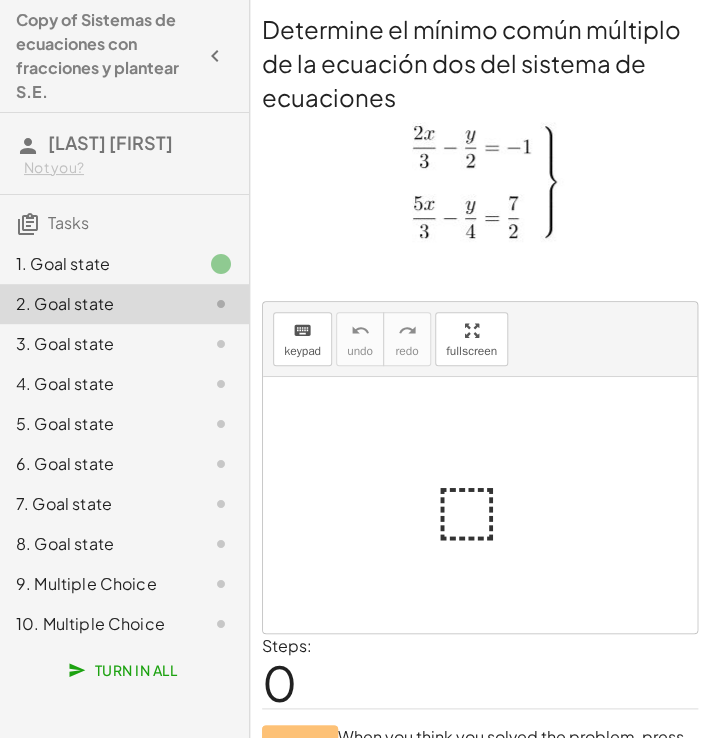 click on "Determine el mínimo común múltiplo de la ecuación dos del sistema de ecuaciones keyboard keypad undo undo redo redo fullscreen ⬚ × Steps:  0 Reset  When you think you solved the problem, press the submit button: Submit" 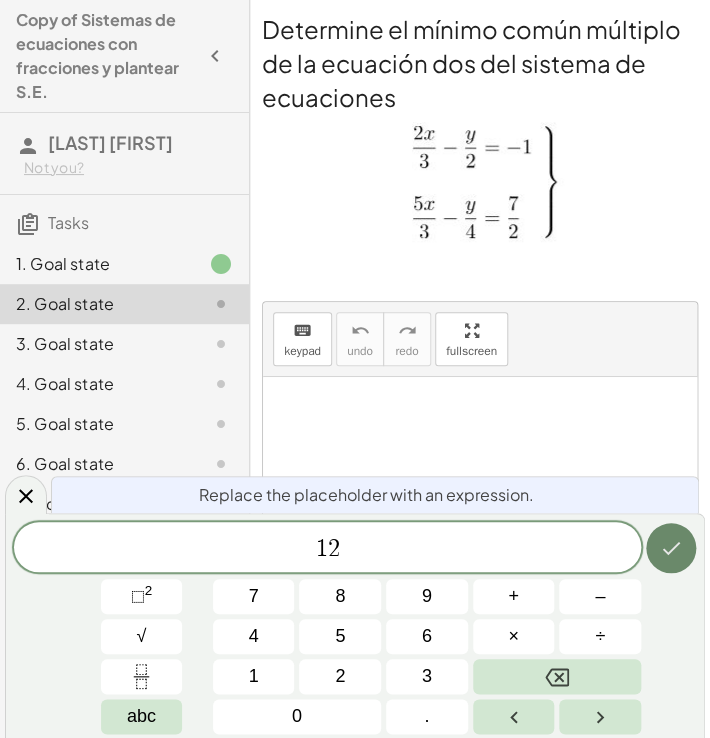click 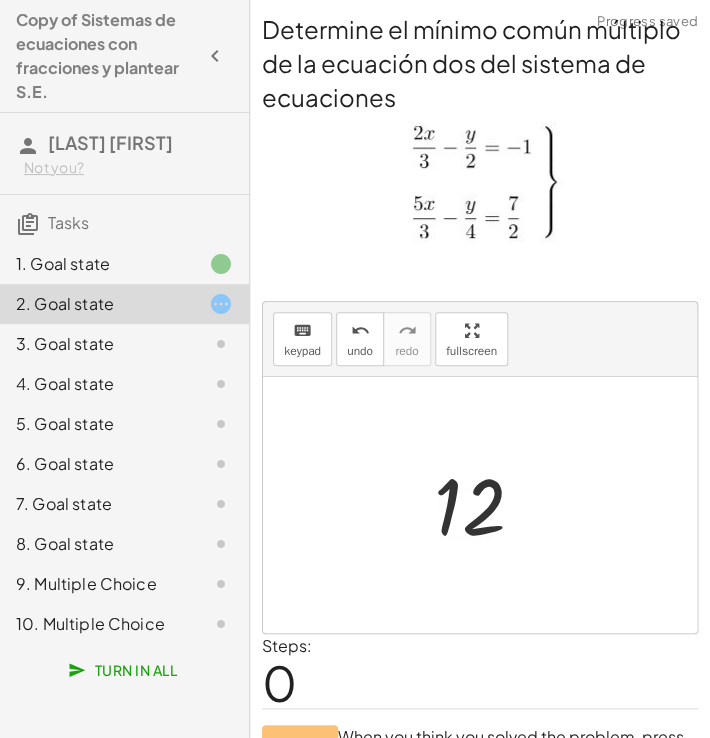 scroll, scrollTop: 57, scrollLeft: 0, axis: vertical 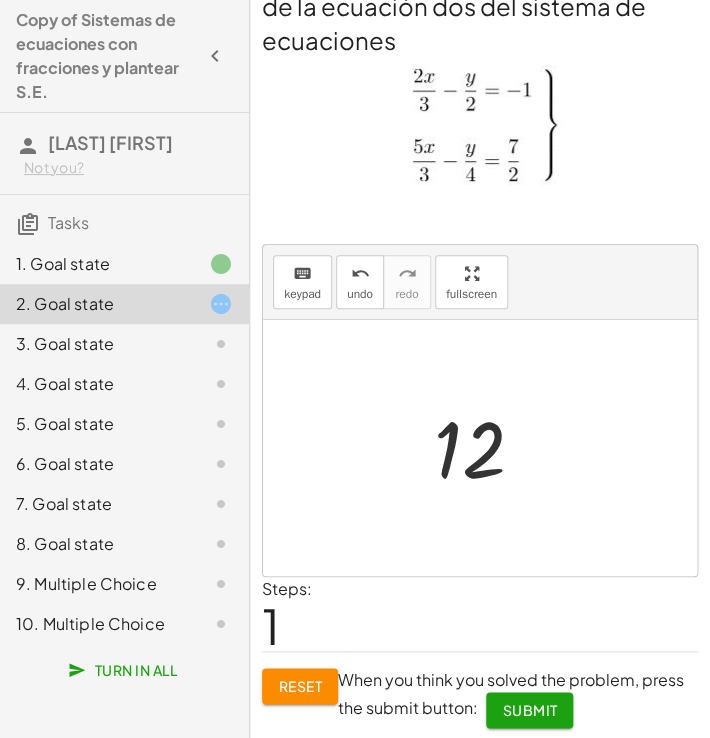 drag, startPoint x: 543, startPoint y: 708, endPoint x: 605, endPoint y: 363, distance: 350.52673 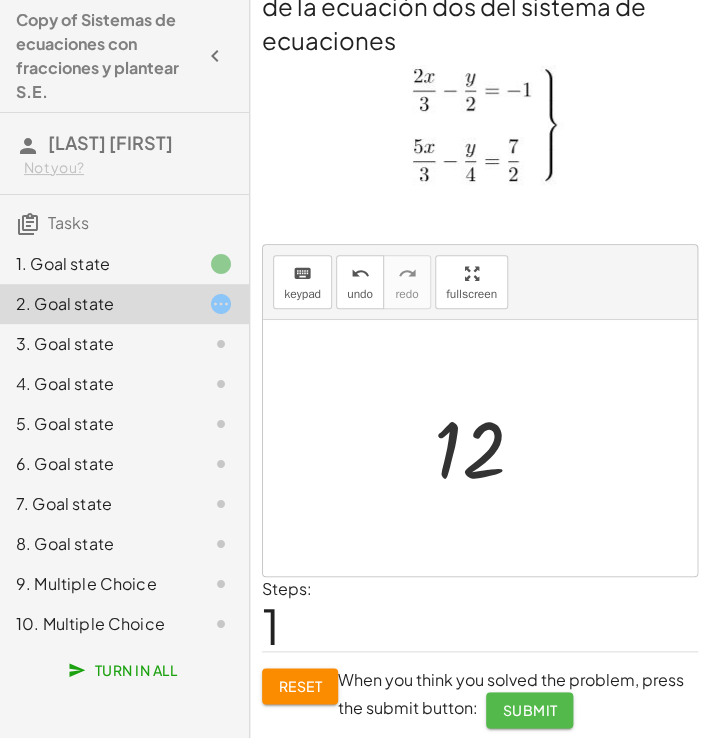 click on "Submit" 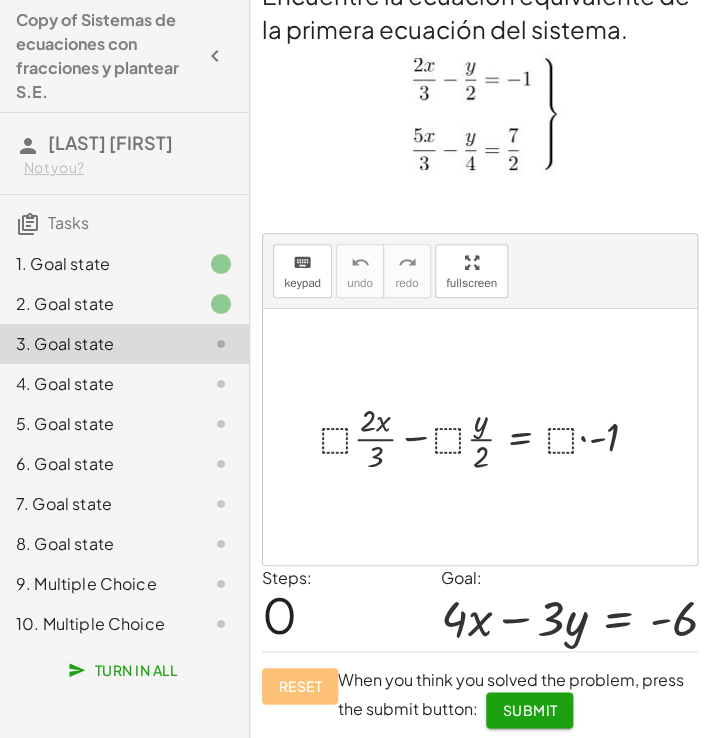 click at bounding box center [487, 437] 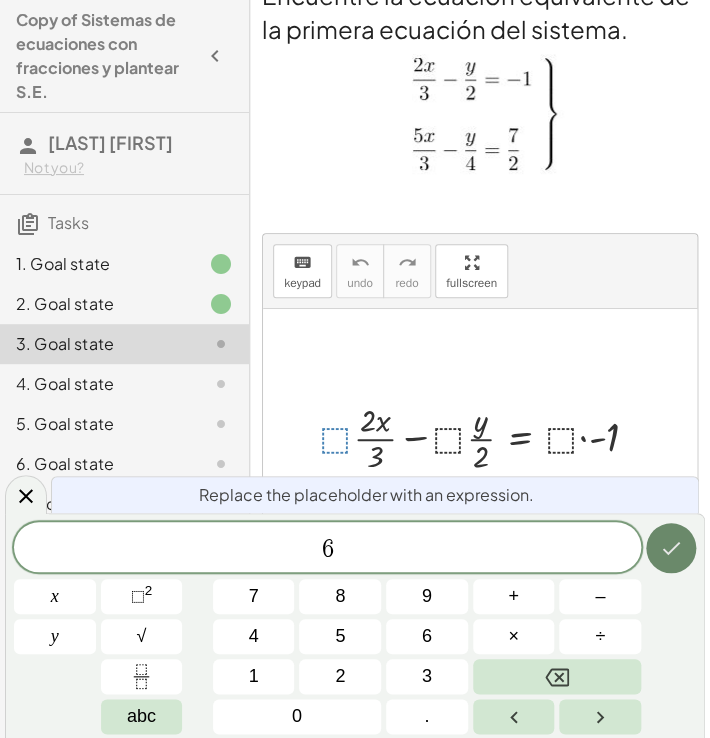 click 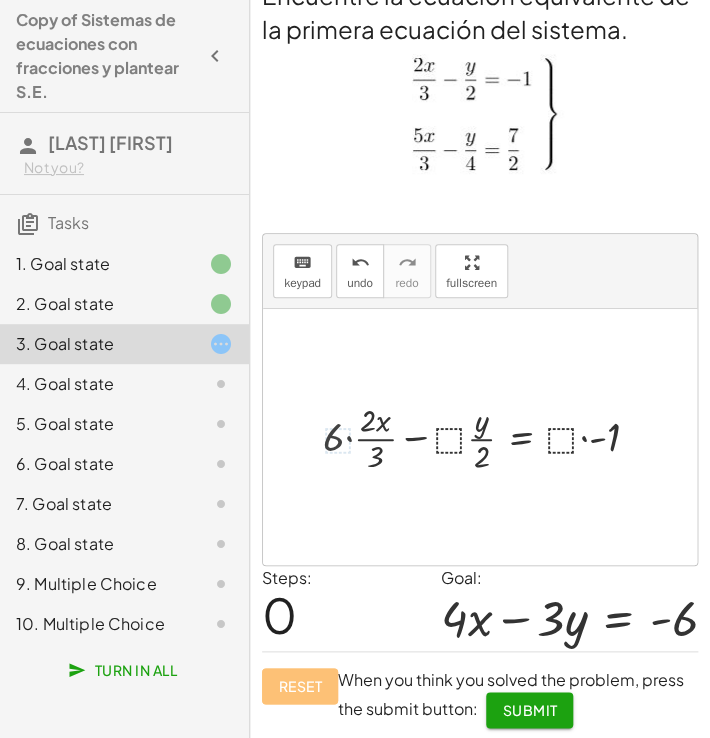 click at bounding box center (489, 437) 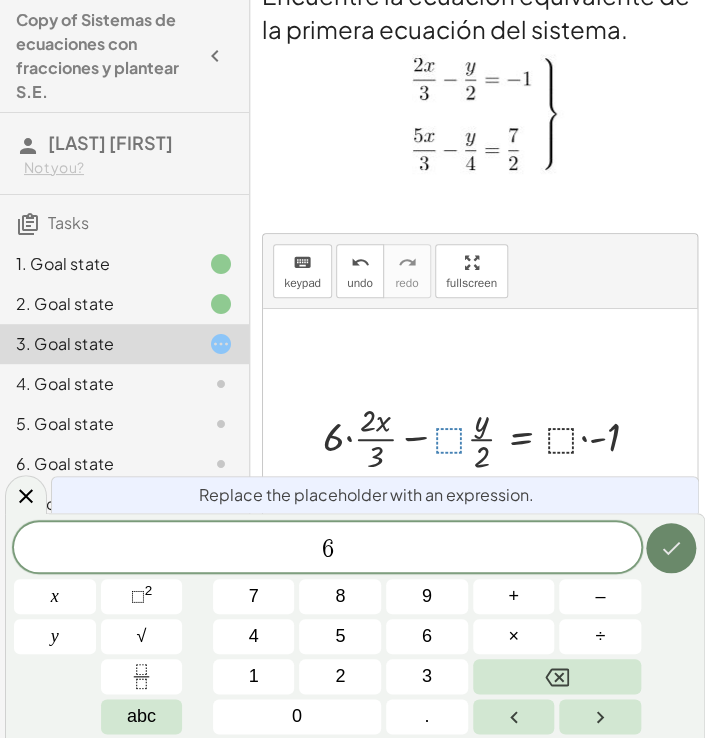 click at bounding box center [671, 548] 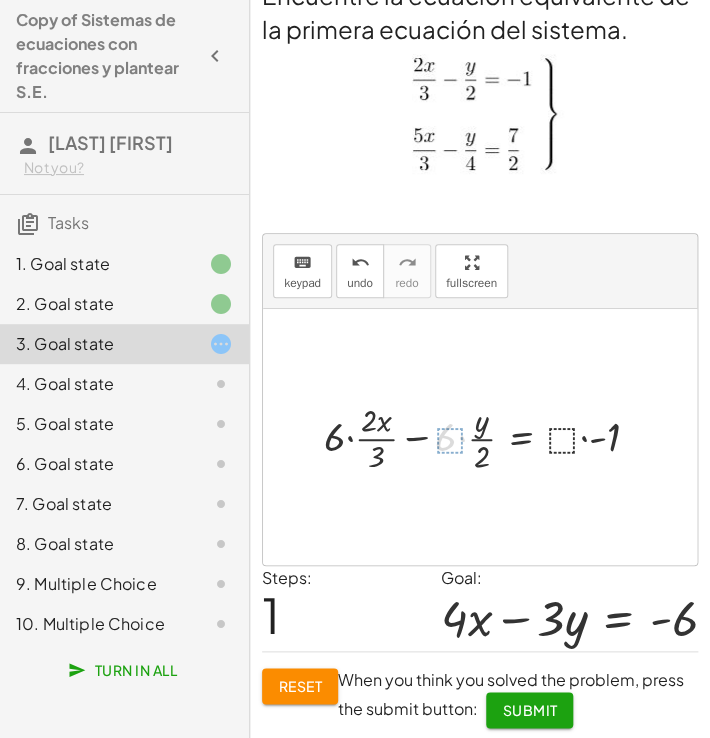 click at bounding box center (490, 437) 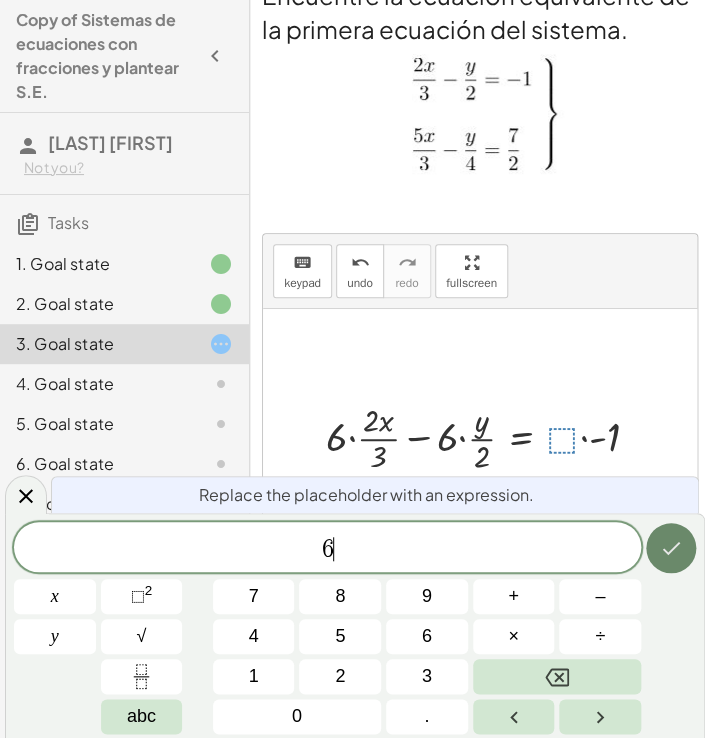 click 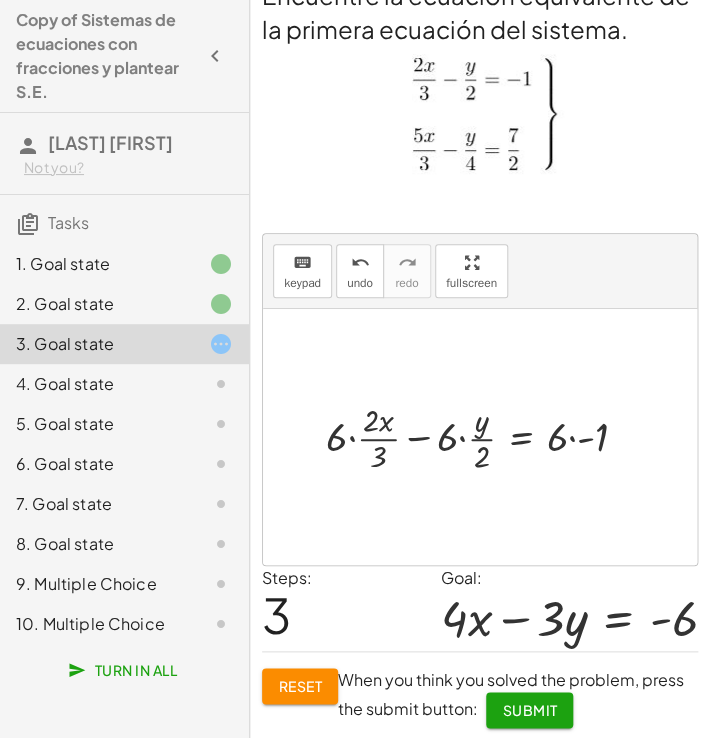 click at bounding box center (484, 437) 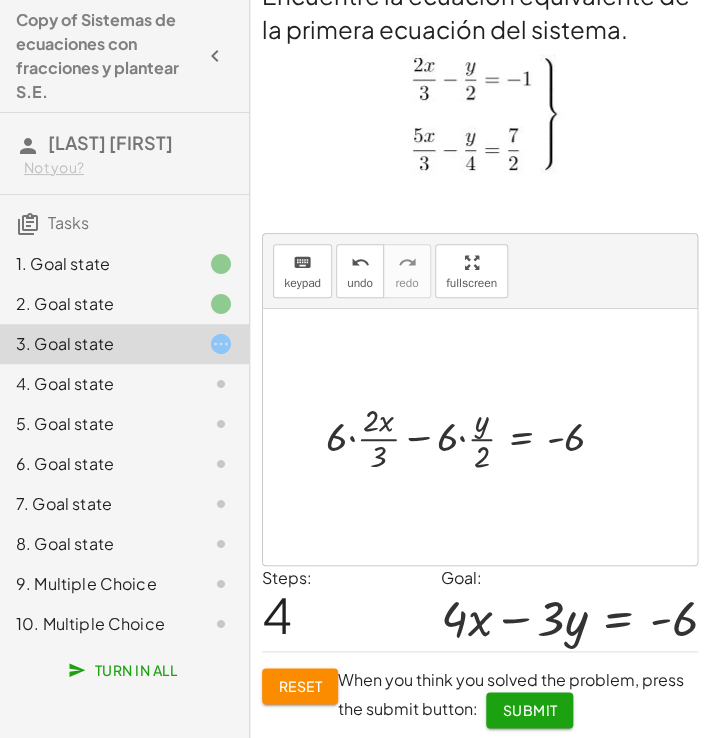 click at bounding box center (473, 437) 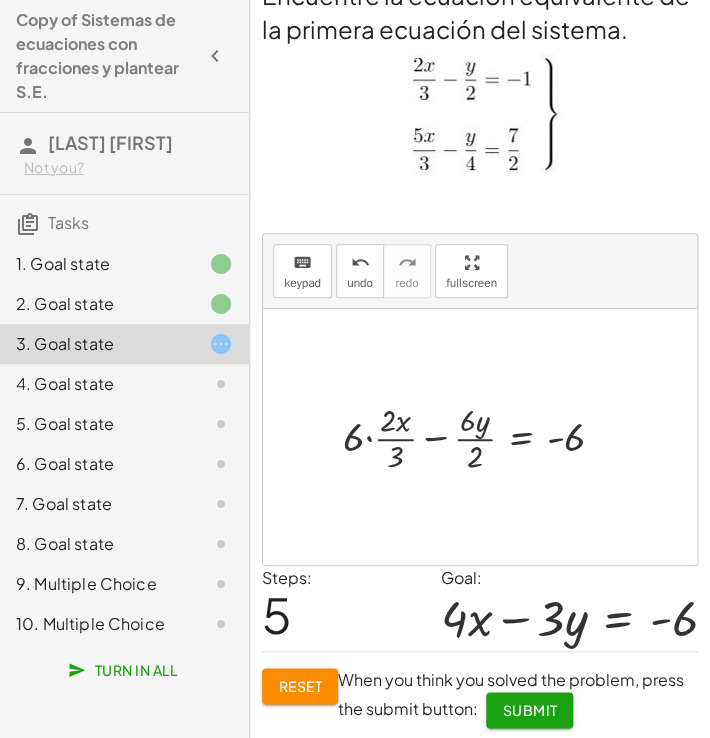 click at bounding box center [482, 437] 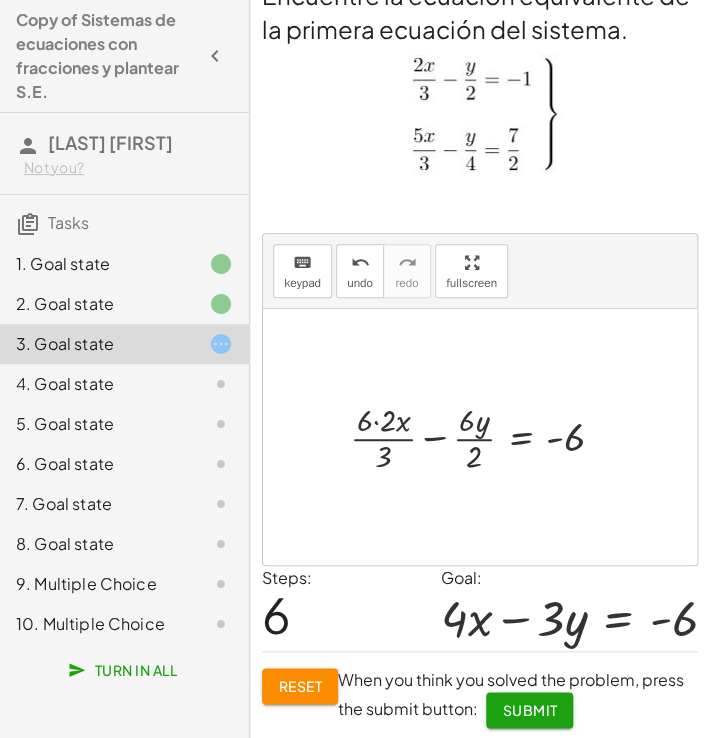 click at bounding box center (485, 437) 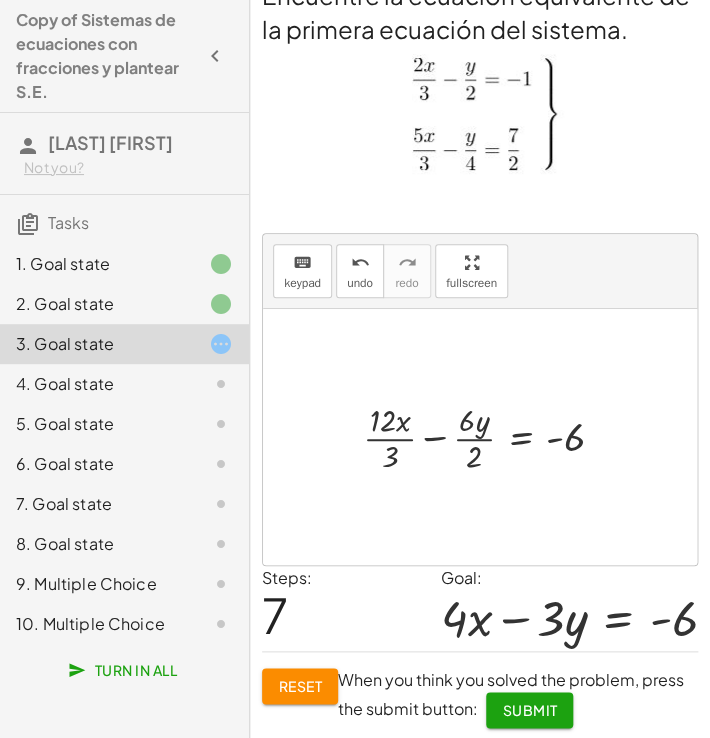 click at bounding box center [491, 437] 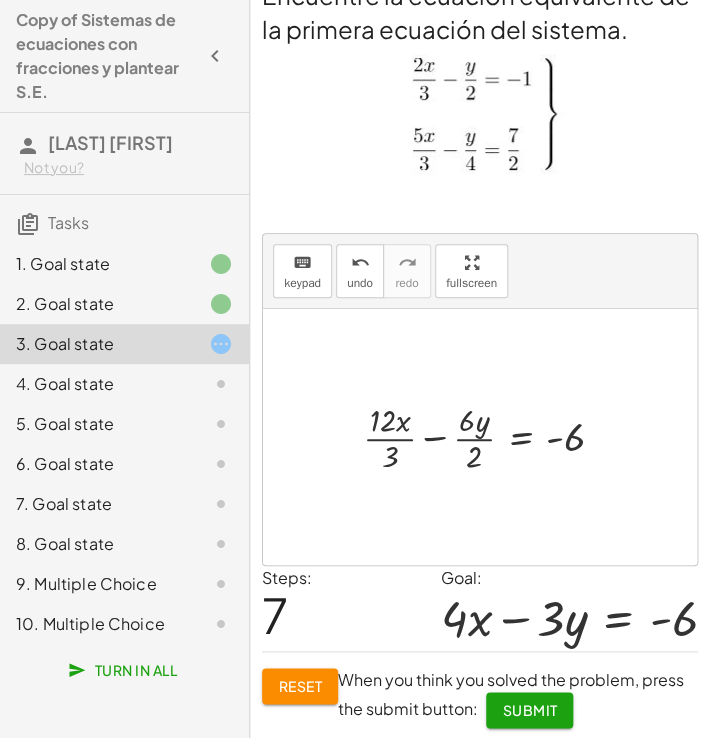 click at bounding box center [491, 437] 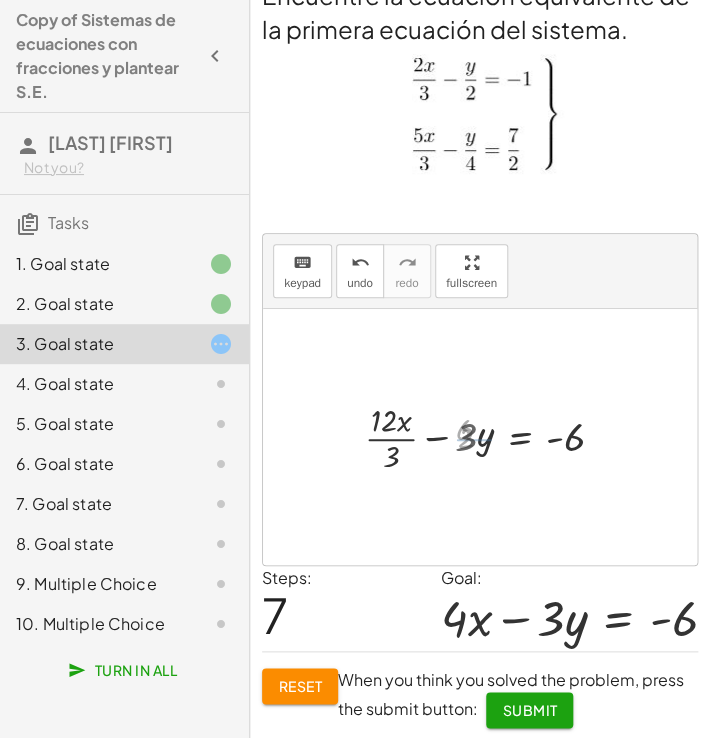 click at bounding box center (492, 437) 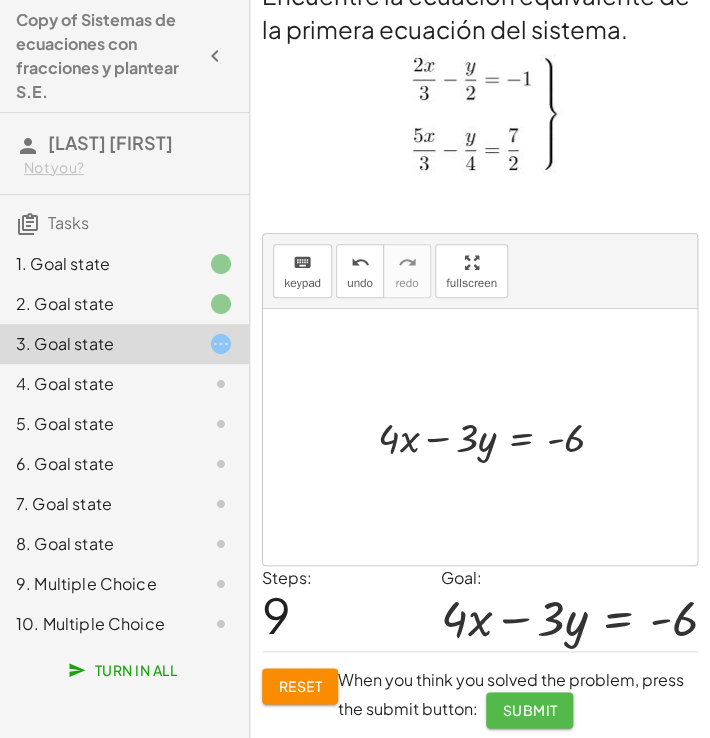 click on "Submit" 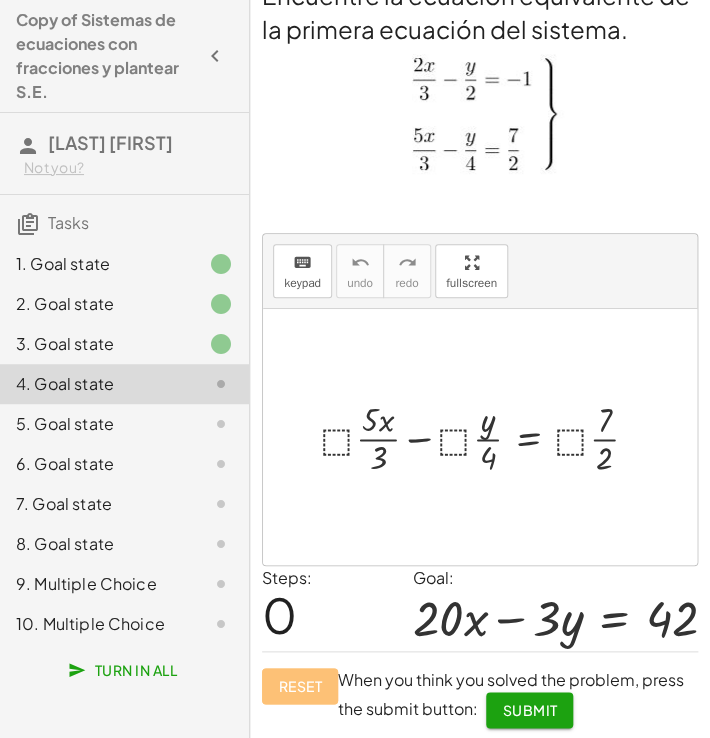 click at bounding box center (487, 437) 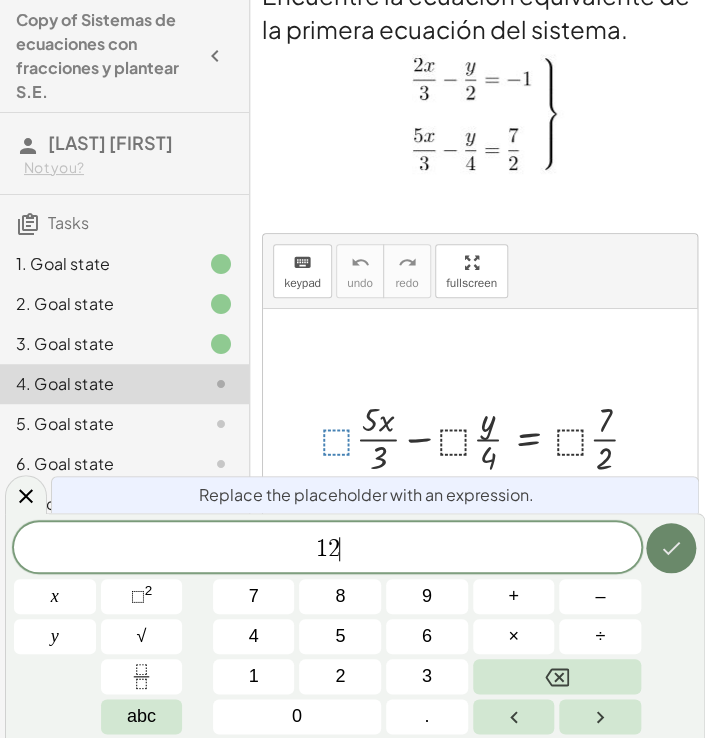 click at bounding box center [671, 548] 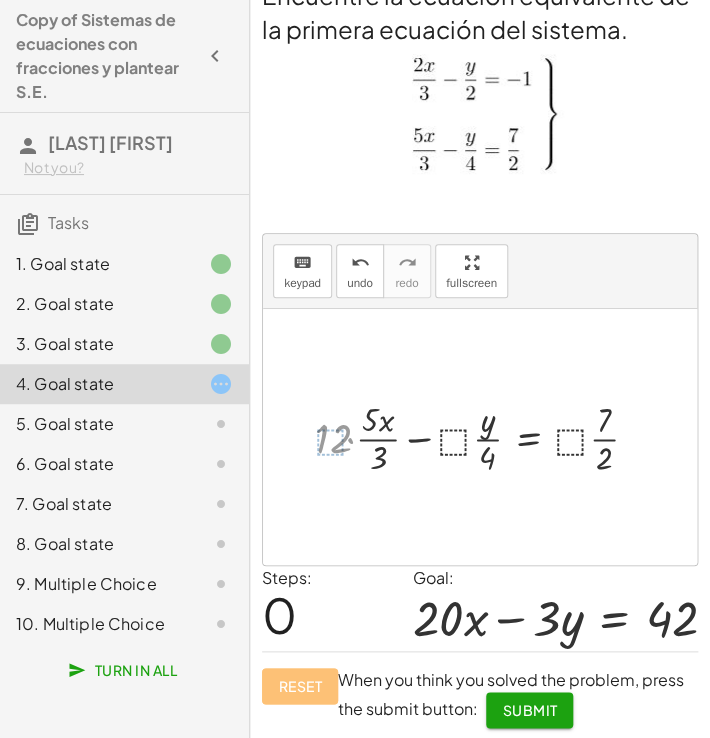 click at bounding box center (482, 437) 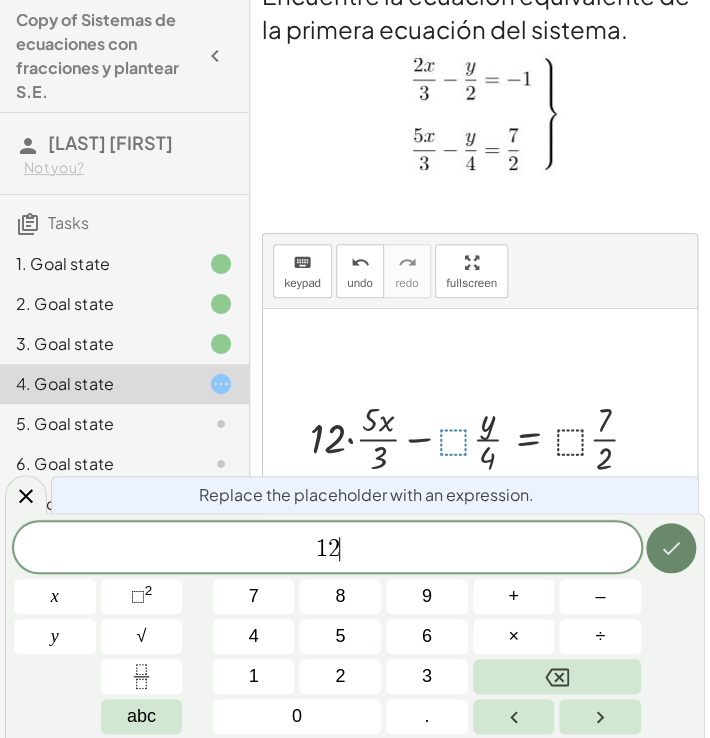 click at bounding box center (671, 548) 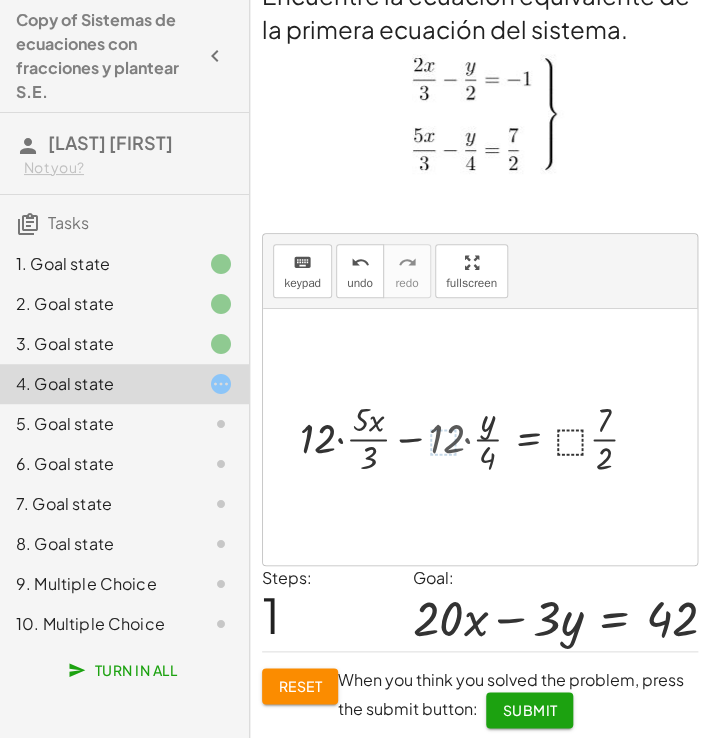 click at bounding box center [476, 437] 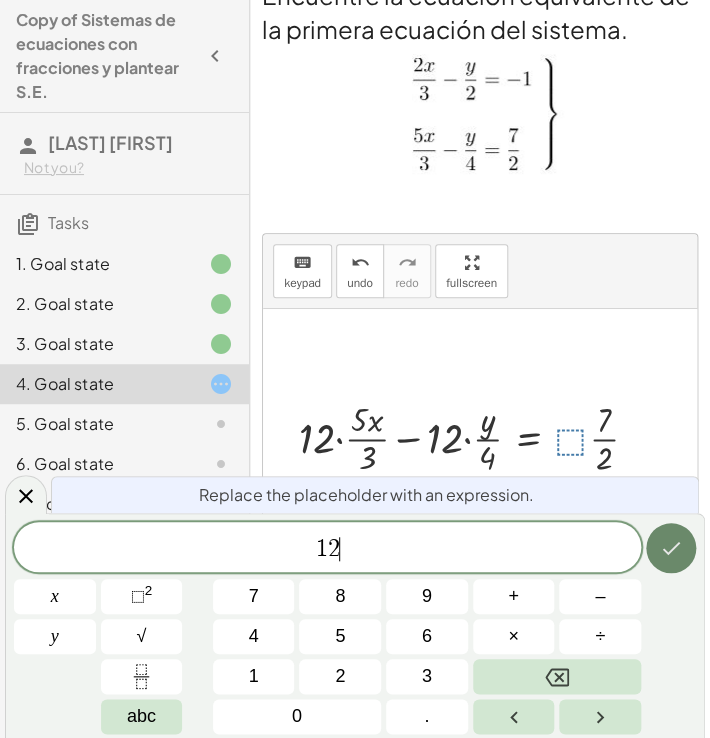 click 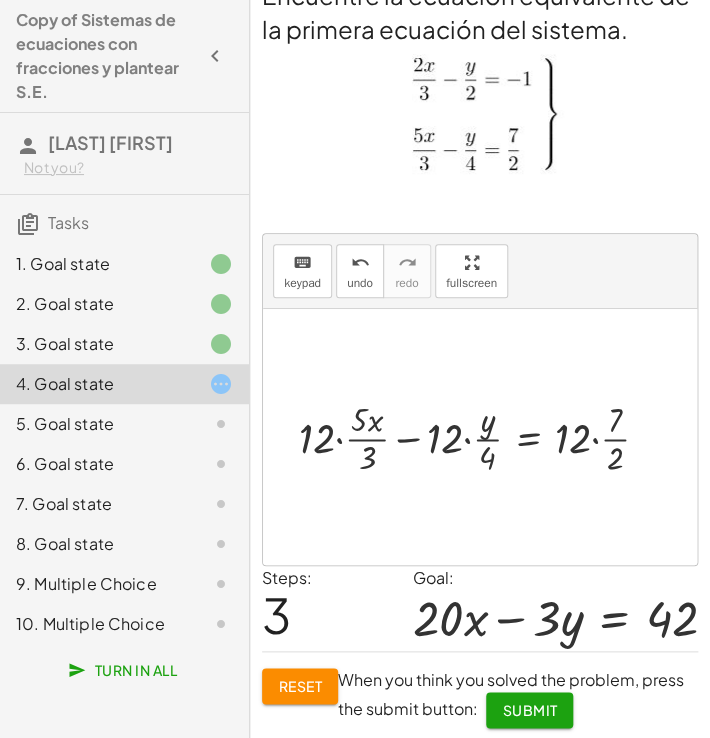 click at bounding box center (482, 437) 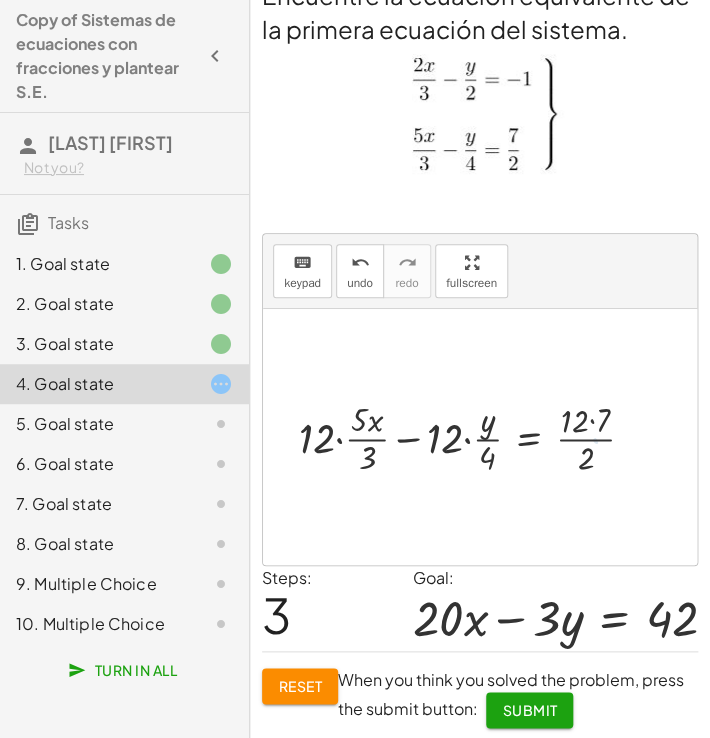 click at bounding box center (475, 437) 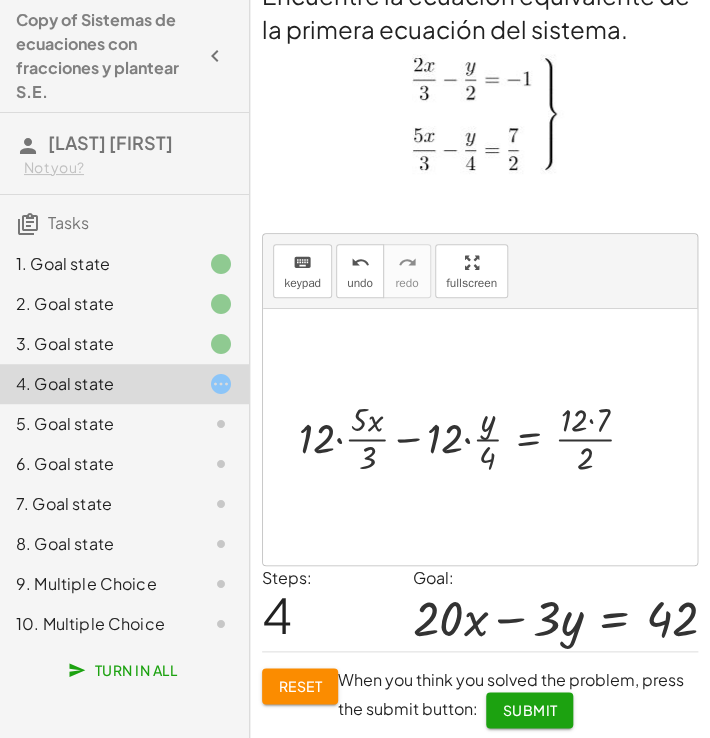 click at bounding box center (475, 437) 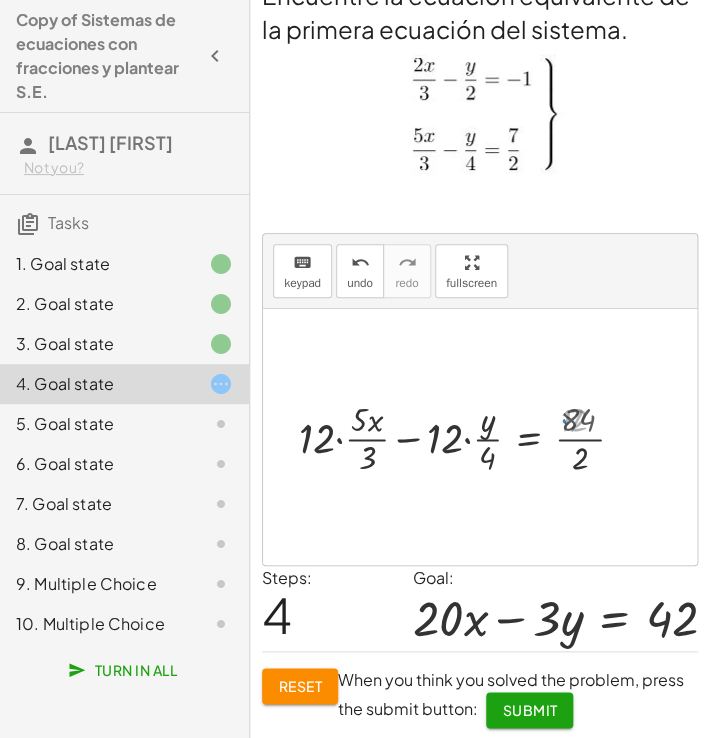 click at bounding box center [468, 437] 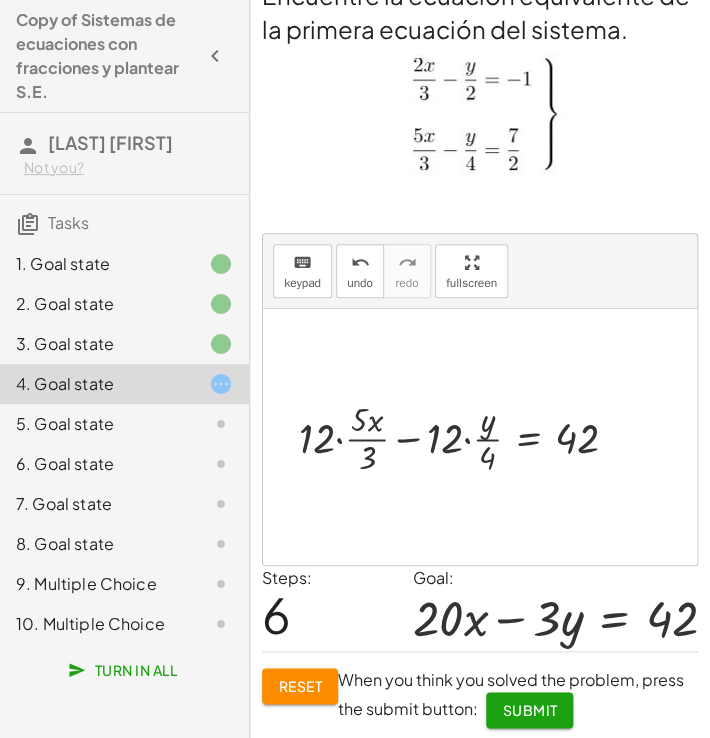 click at bounding box center (466, 437) 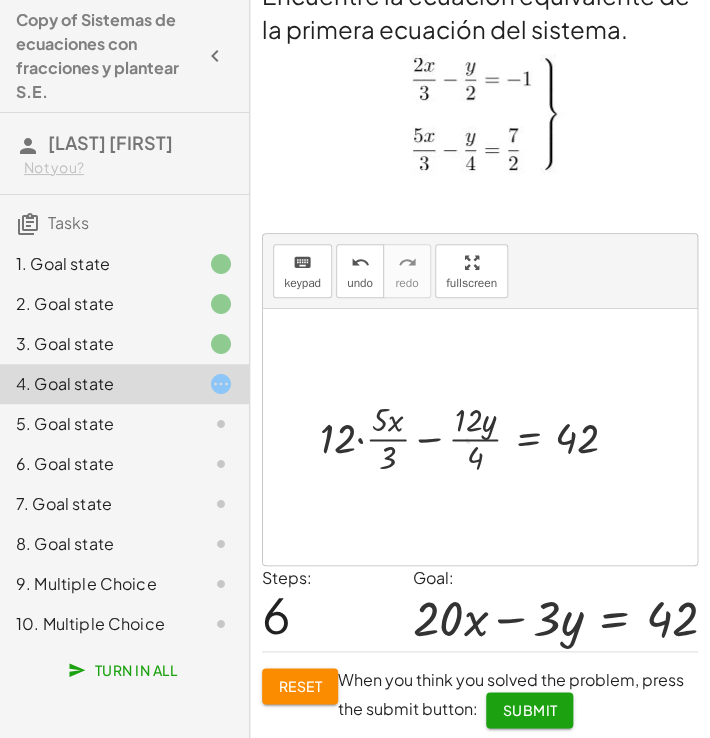 click at bounding box center [477, 437] 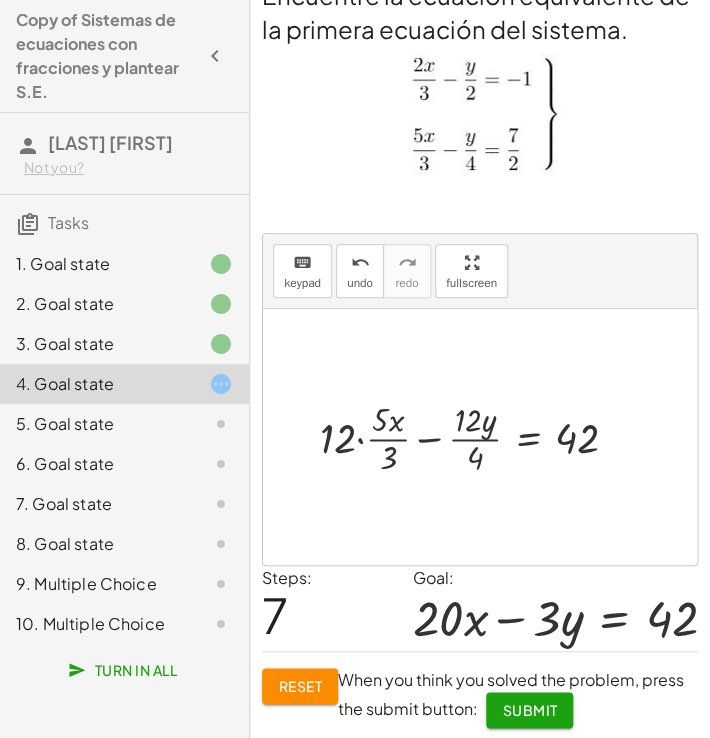 click at bounding box center (477, 437) 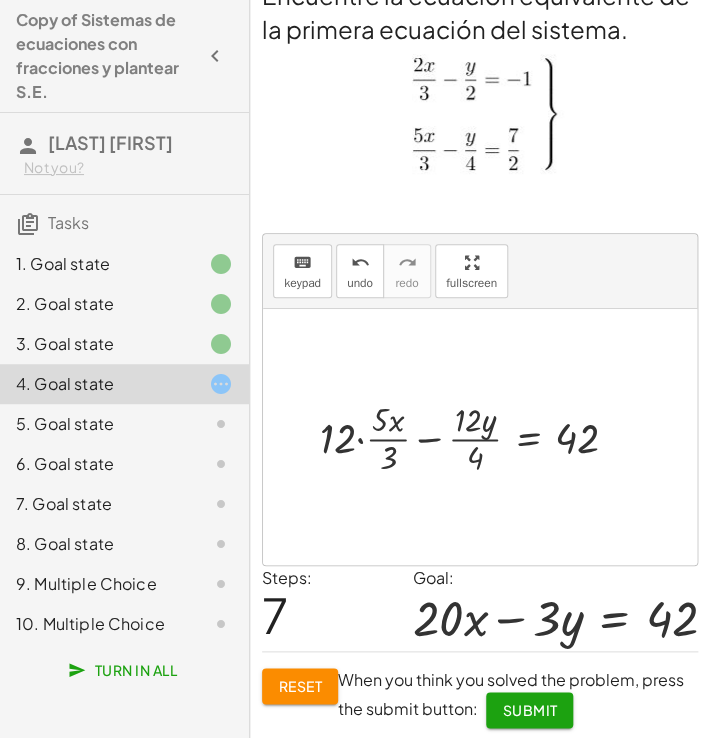 click at bounding box center [477, 437] 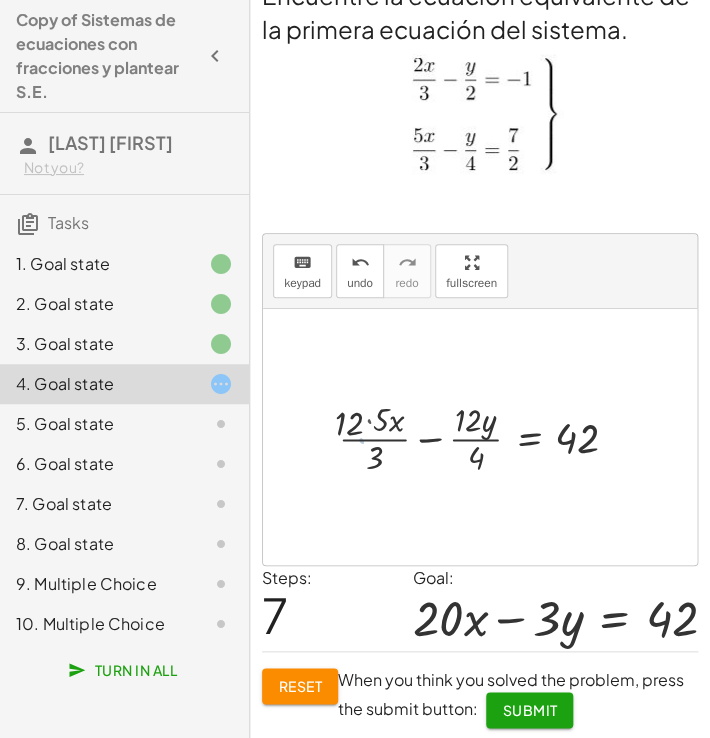 click at bounding box center (483, 437) 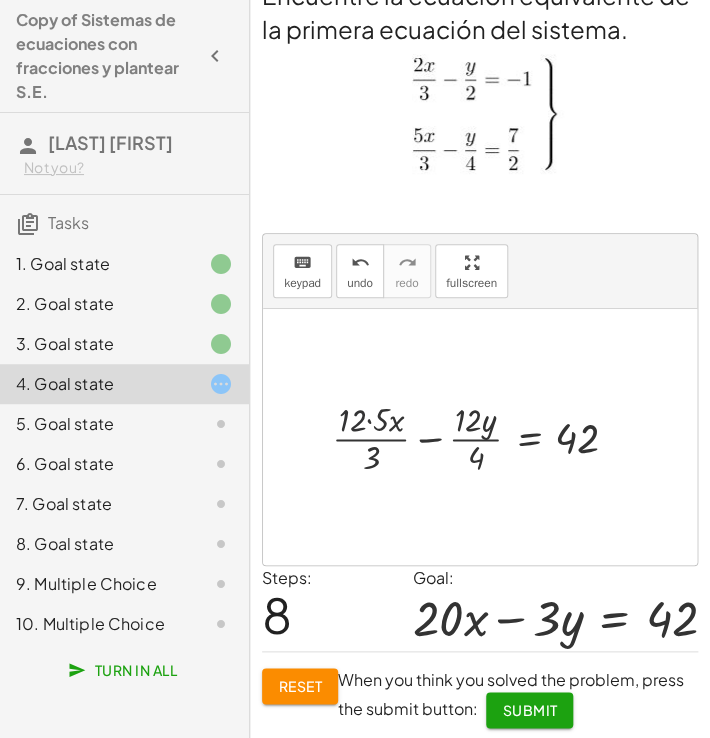 click at bounding box center [483, 437] 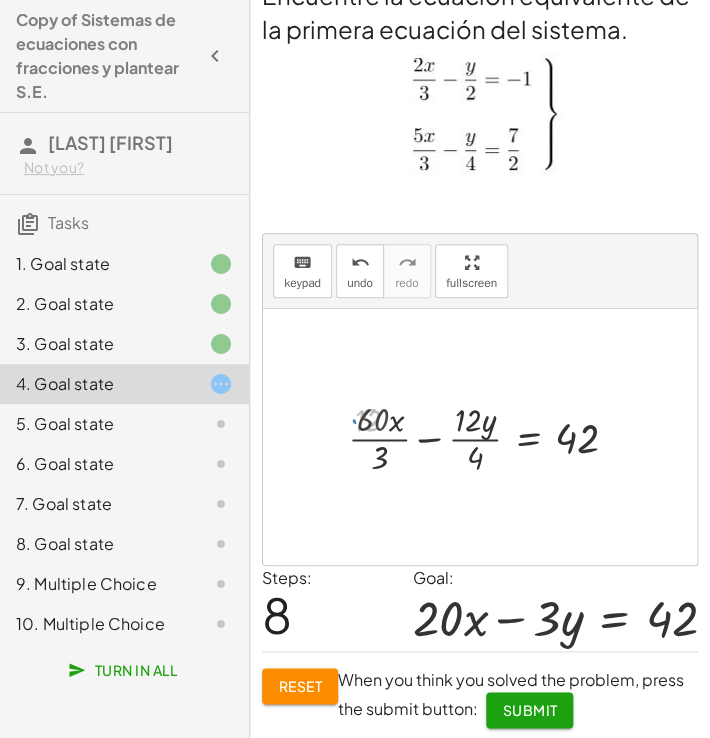 click at bounding box center (492, 437) 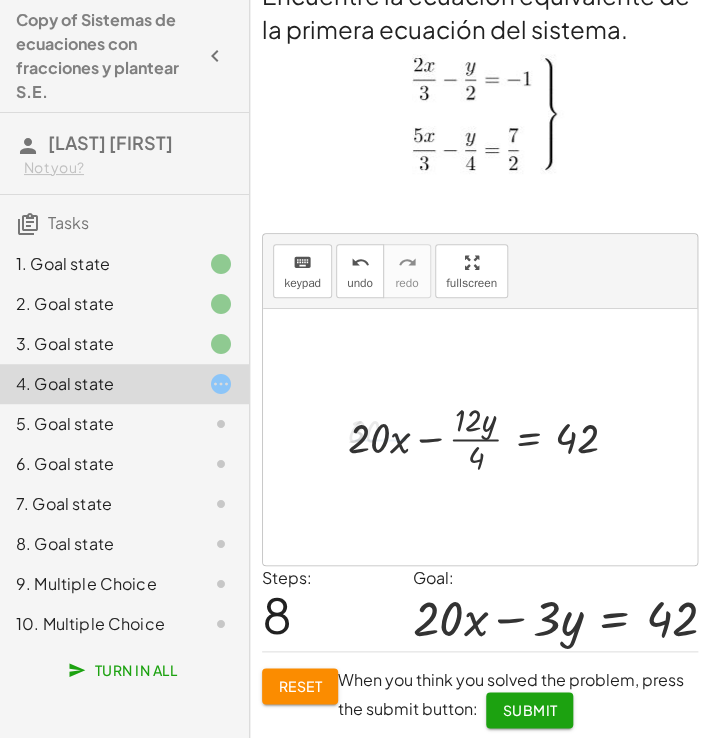 click at bounding box center (491, 437) 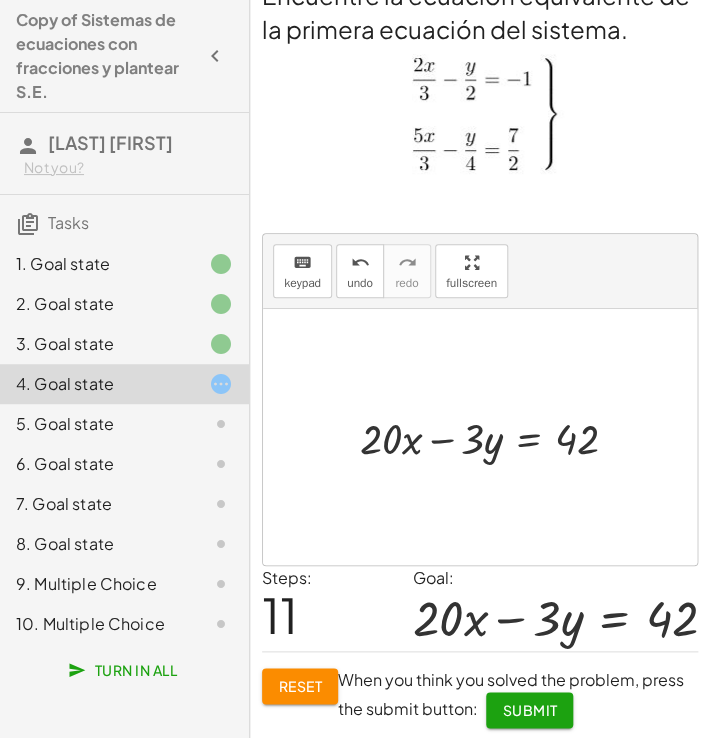 click on "Submit" 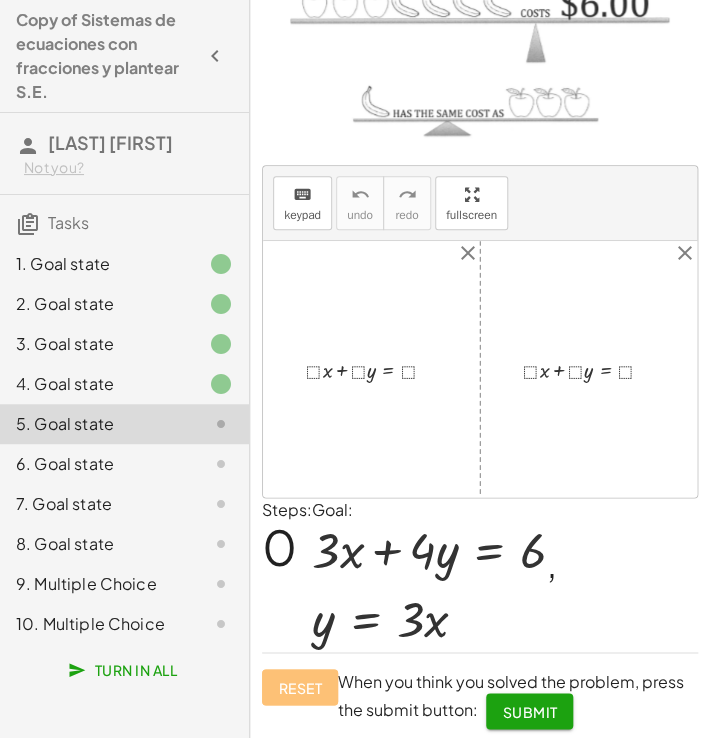 scroll, scrollTop: 126, scrollLeft: 0, axis: vertical 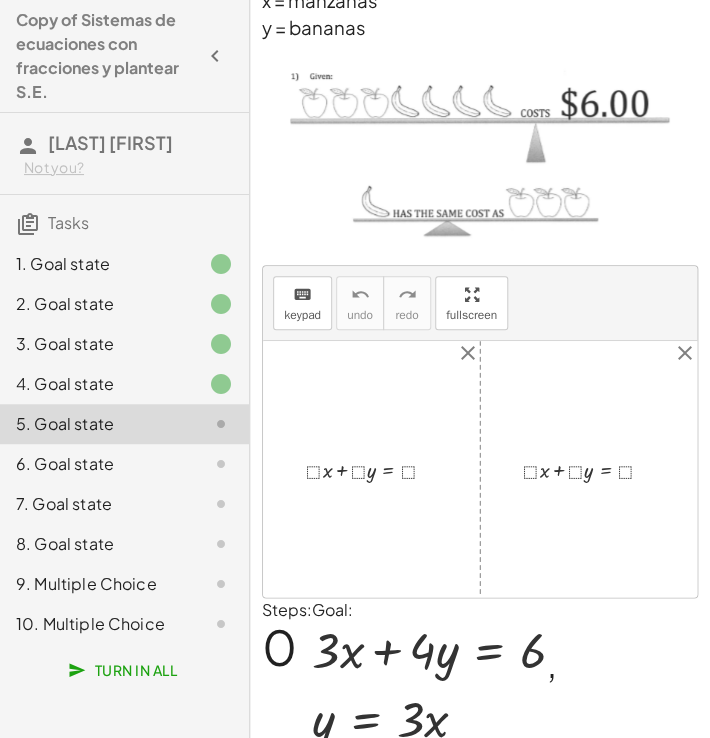 click at bounding box center [379, 469] 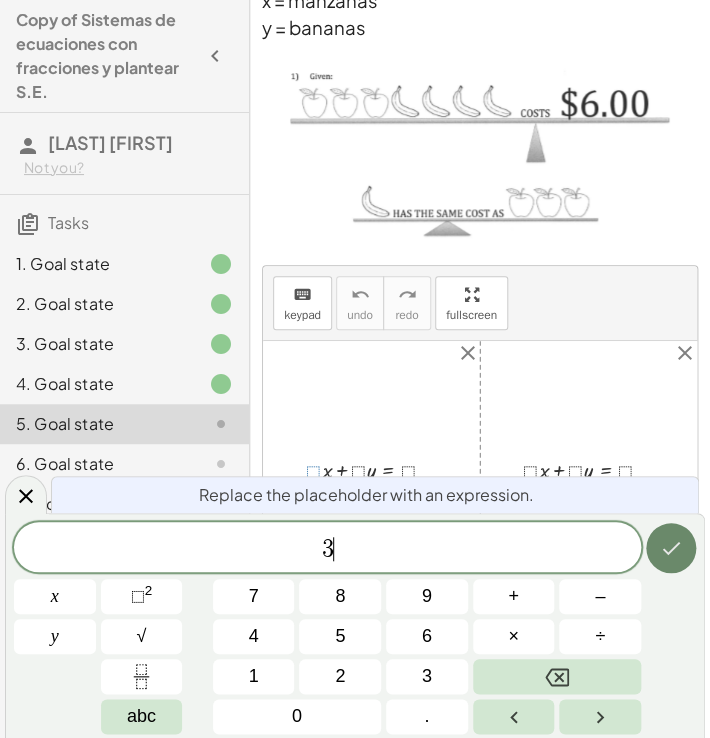 click at bounding box center (671, 548) 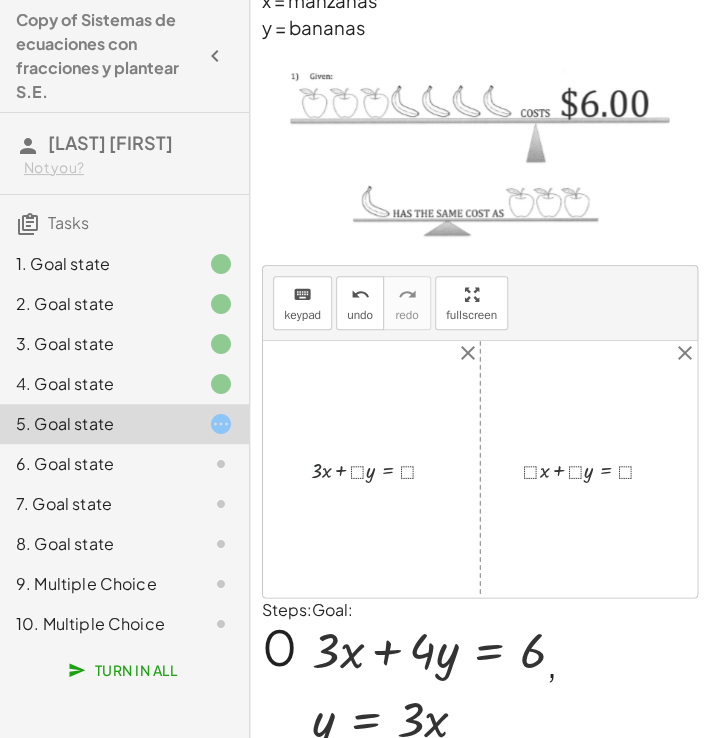click at bounding box center (381, 469) 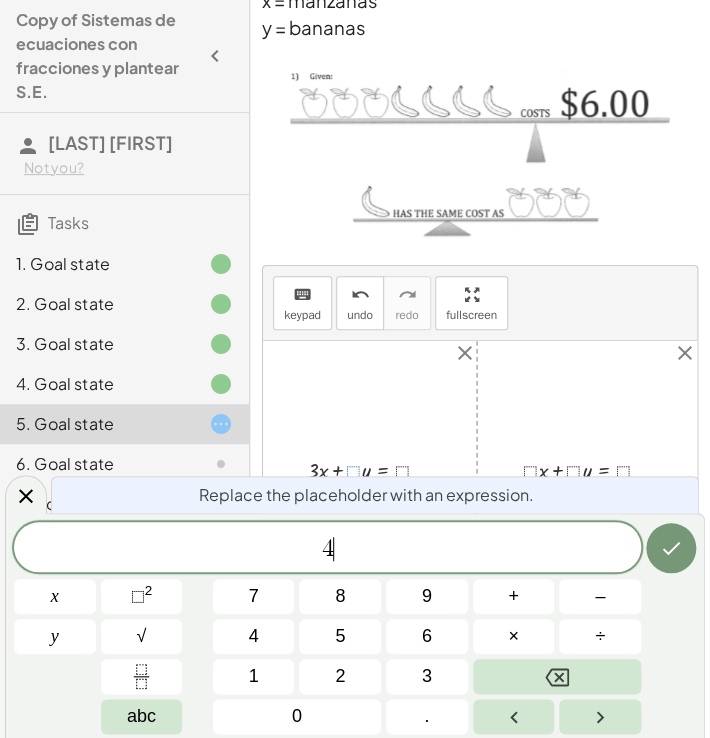 click 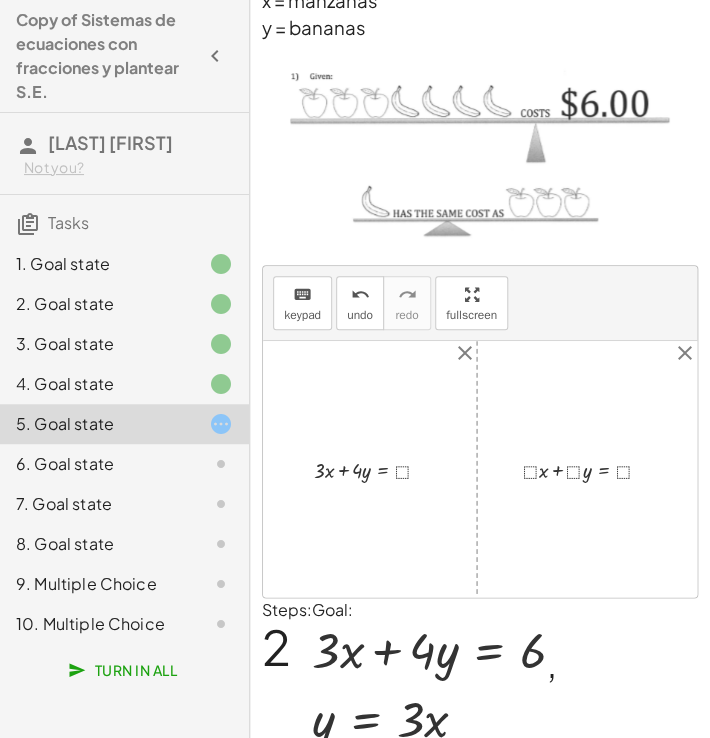 click at bounding box center [380, 469] 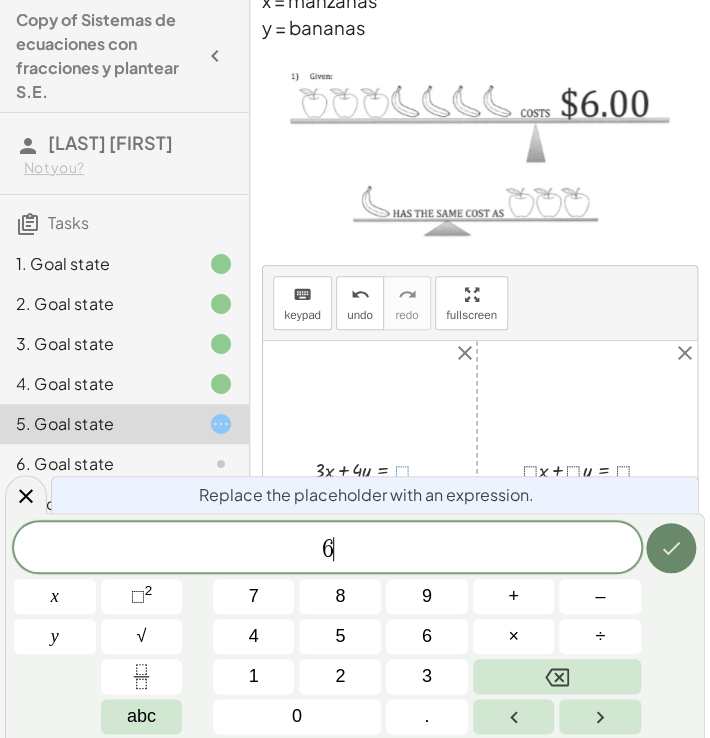 click at bounding box center [671, 548] 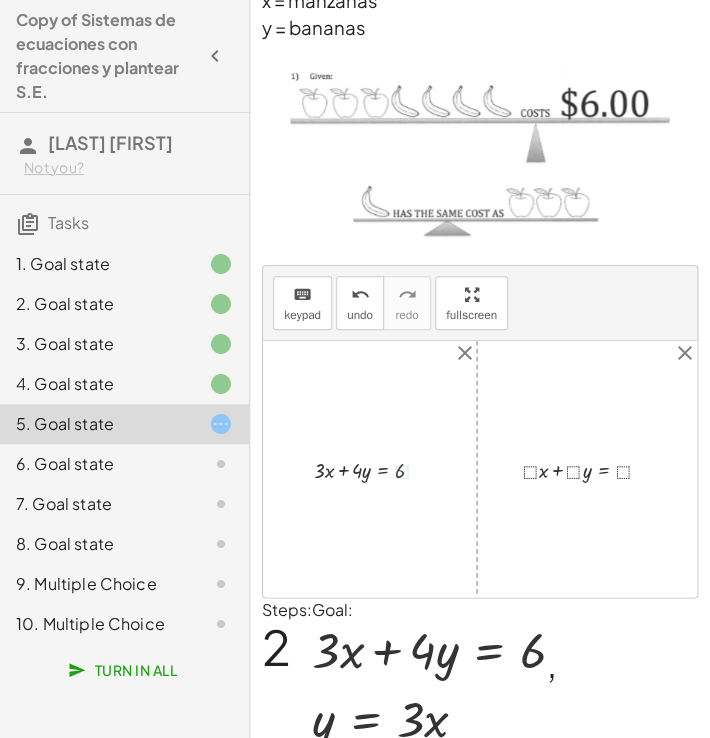 click at bounding box center [594, 469] 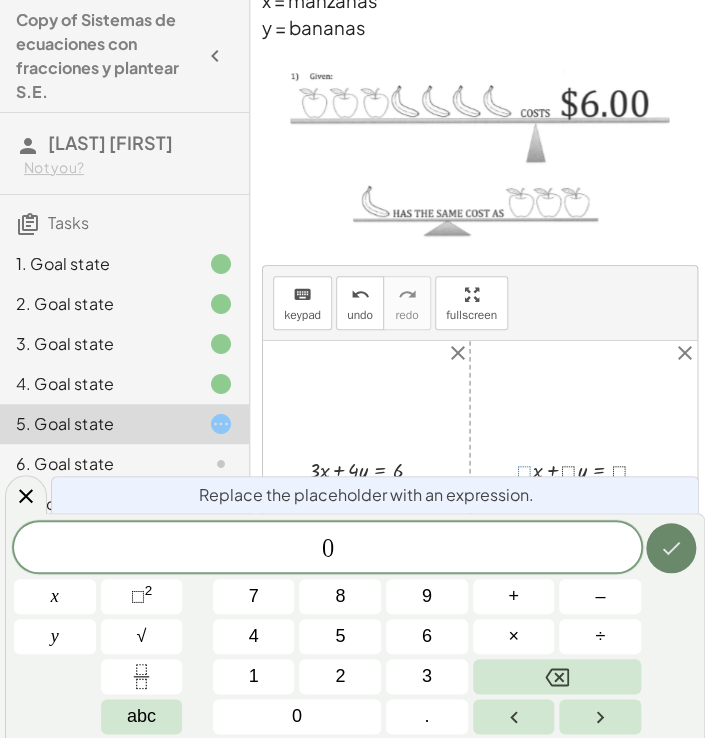 click 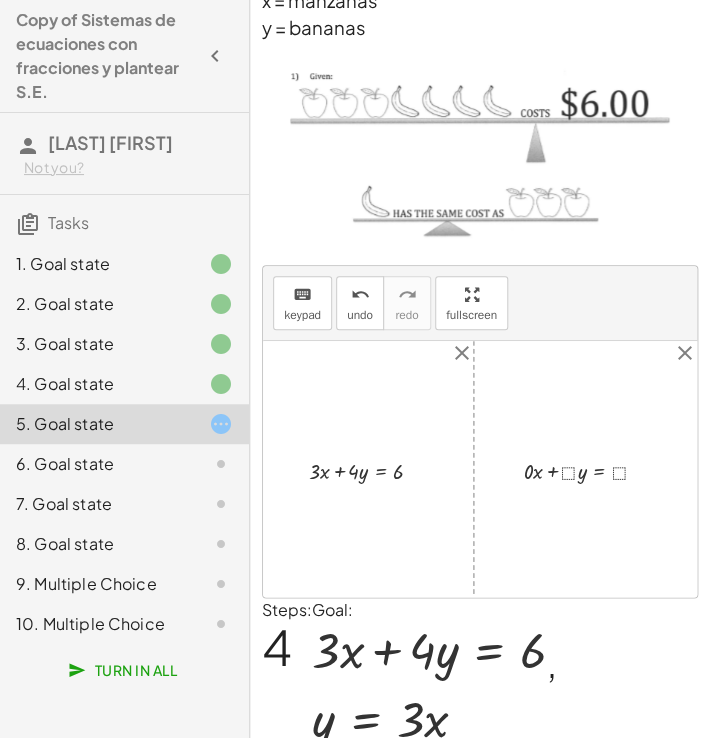 click at bounding box center [592, 468] 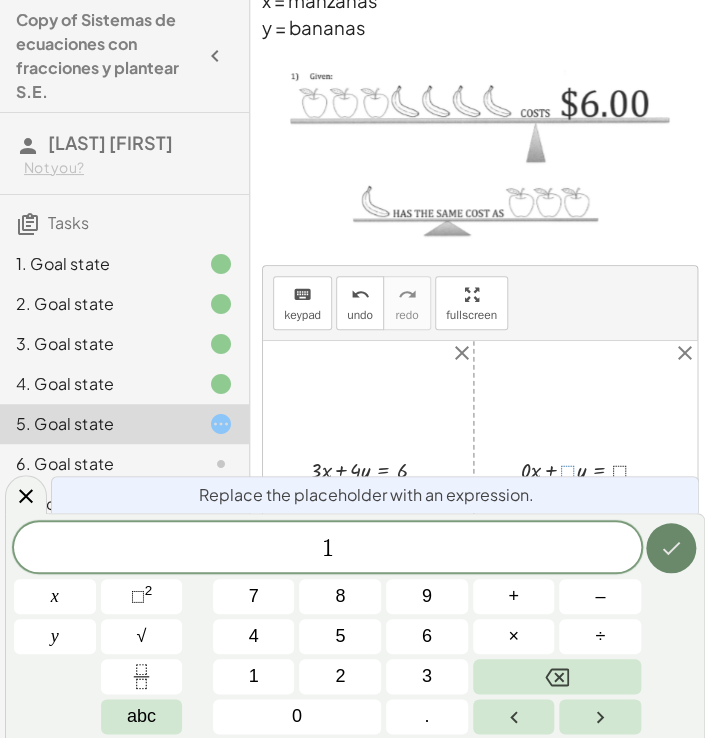 click 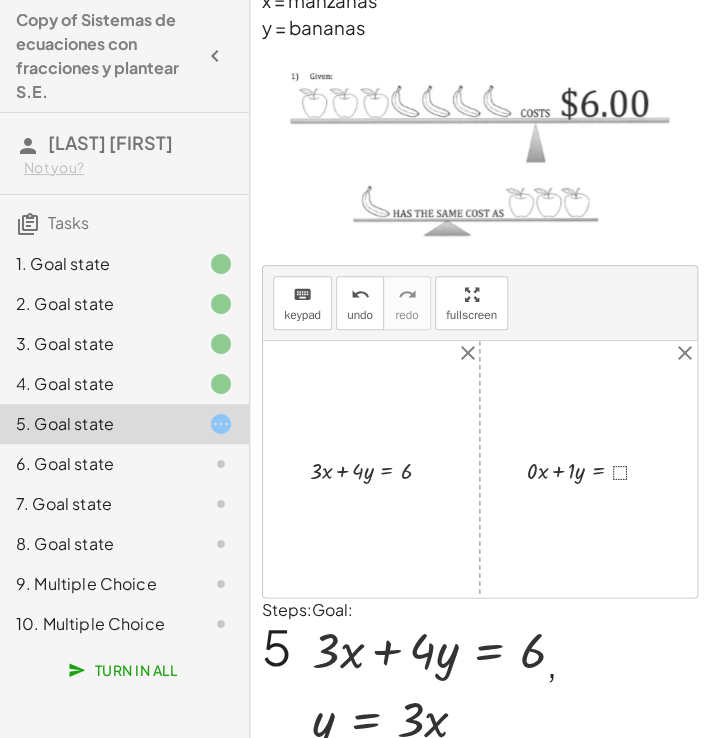 click at bounding box center [596, 469] 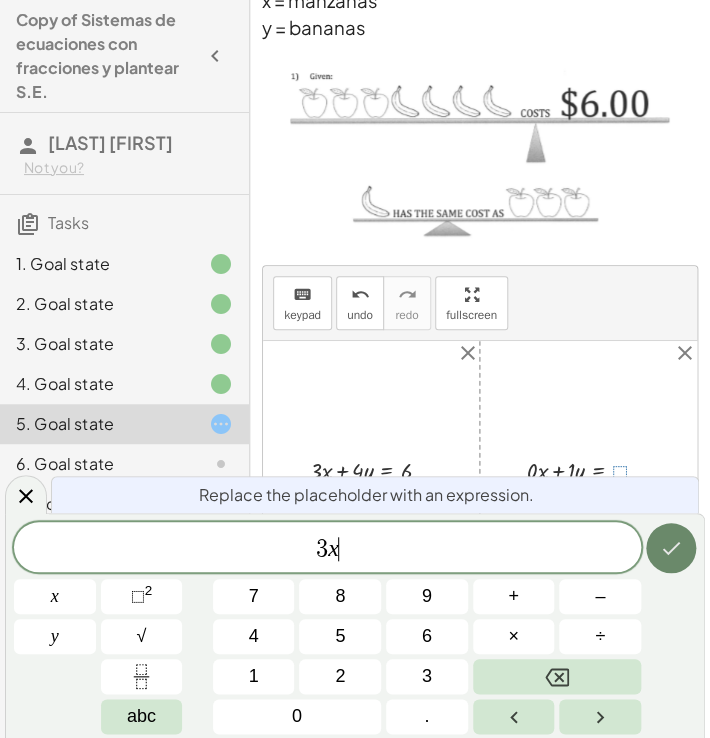 click at bounding box center (671, 548) 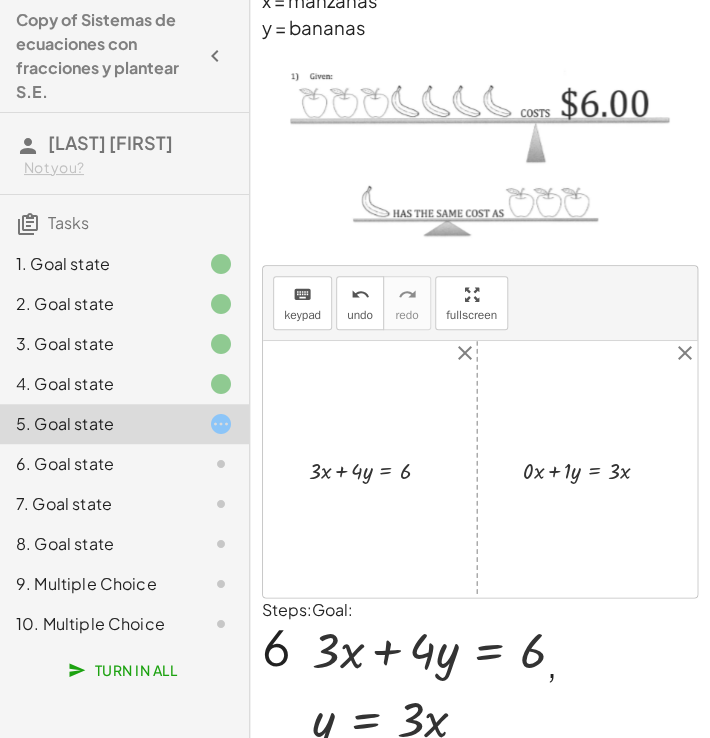 scroll, scrollTop: 226, scrollLeft: 0, axis: vertical 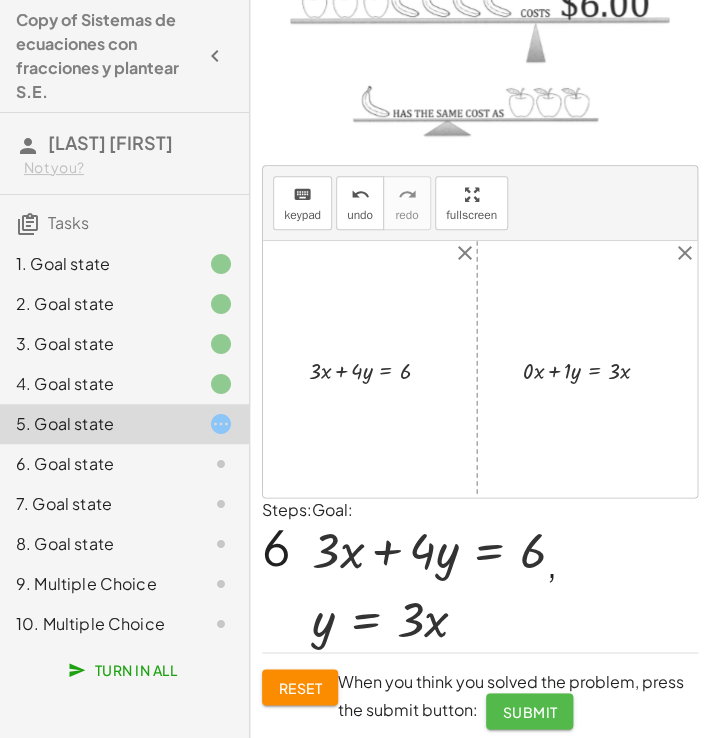 click on "Submit" 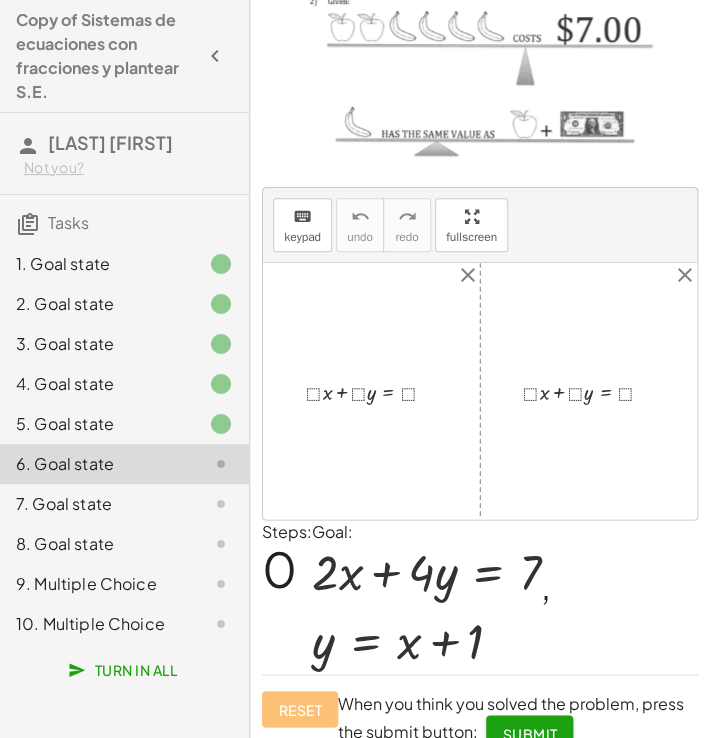 scroll, scrollTop: 224, scrollLeft: 0, axis: vertical 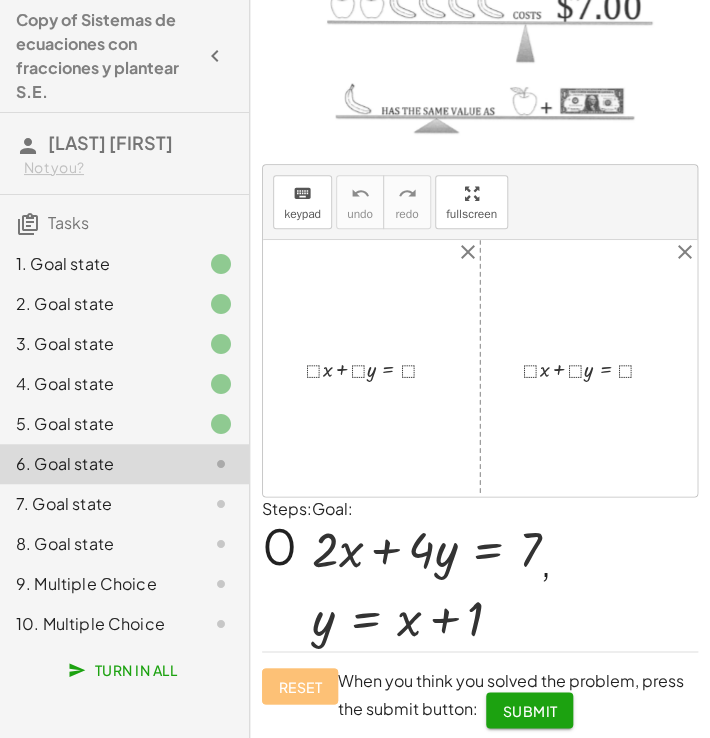 click at bounding box center [379, 368] 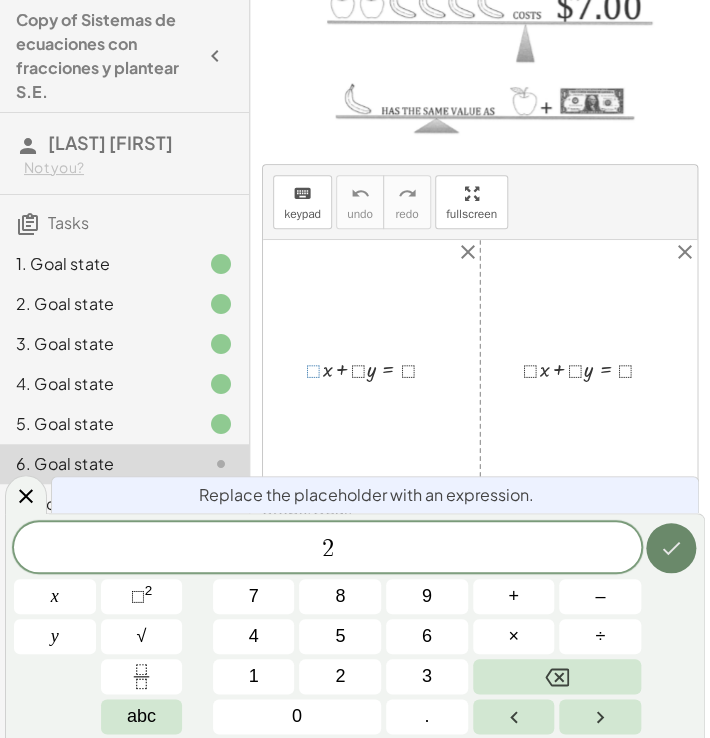 click at bounding box center [671, 548] 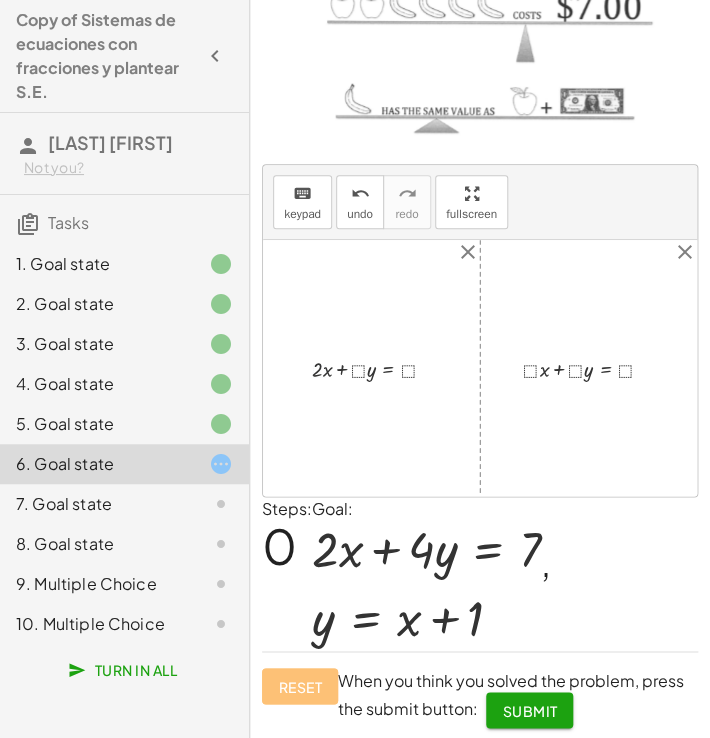 click at bounding box center [382, 368] 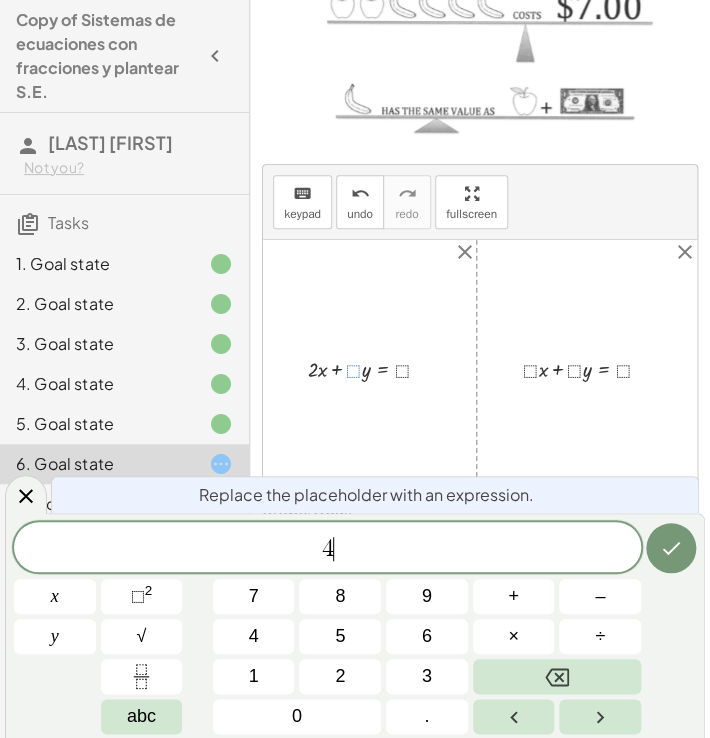 click 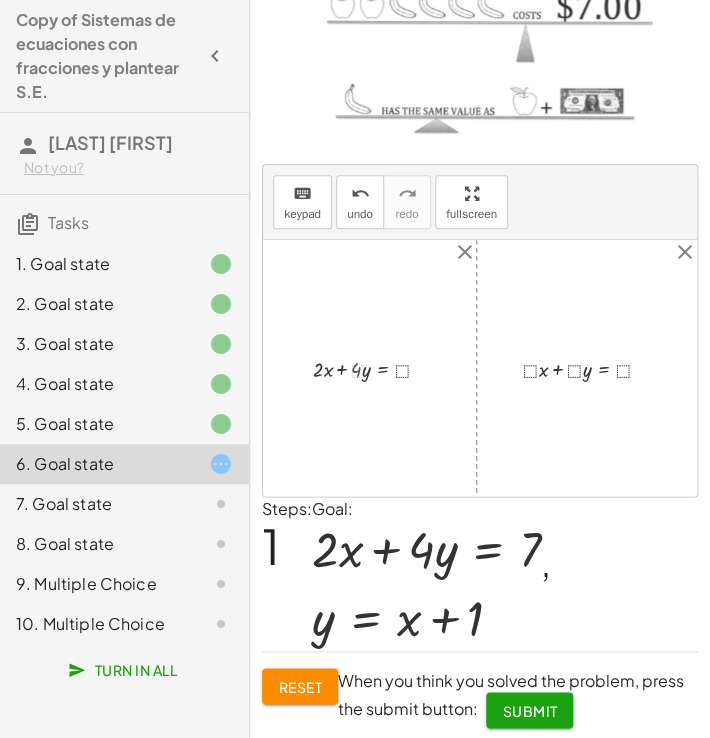 click at bounding box center [380, 368] 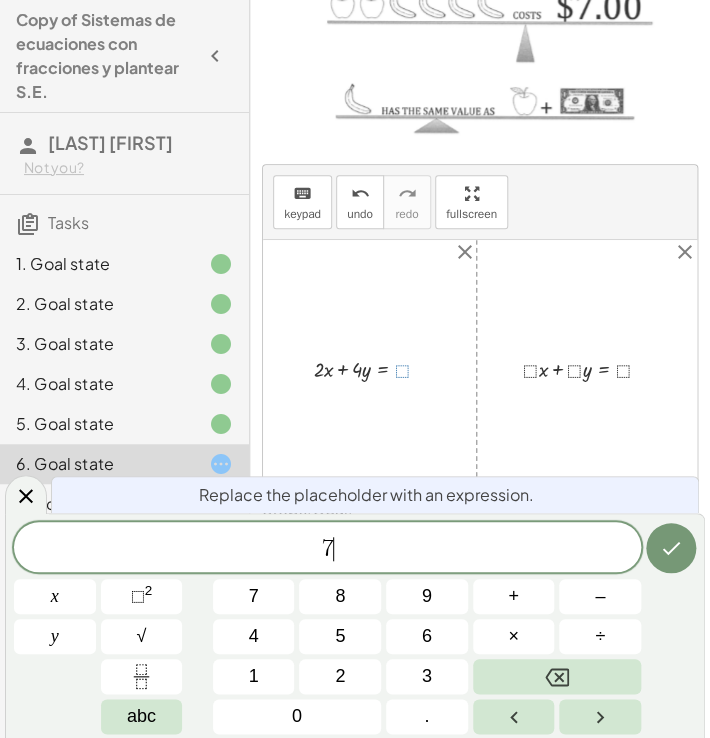 click 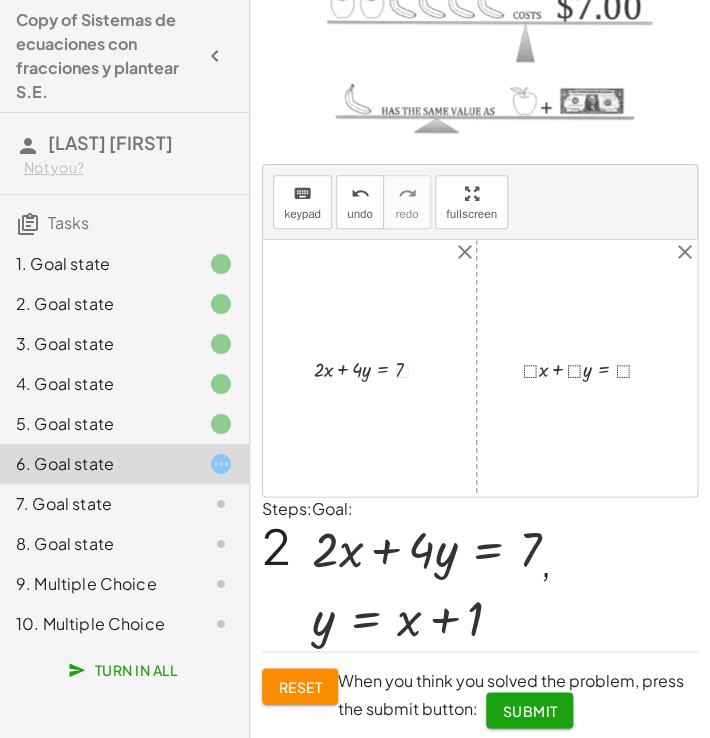 click at bounding box center (595, 368) 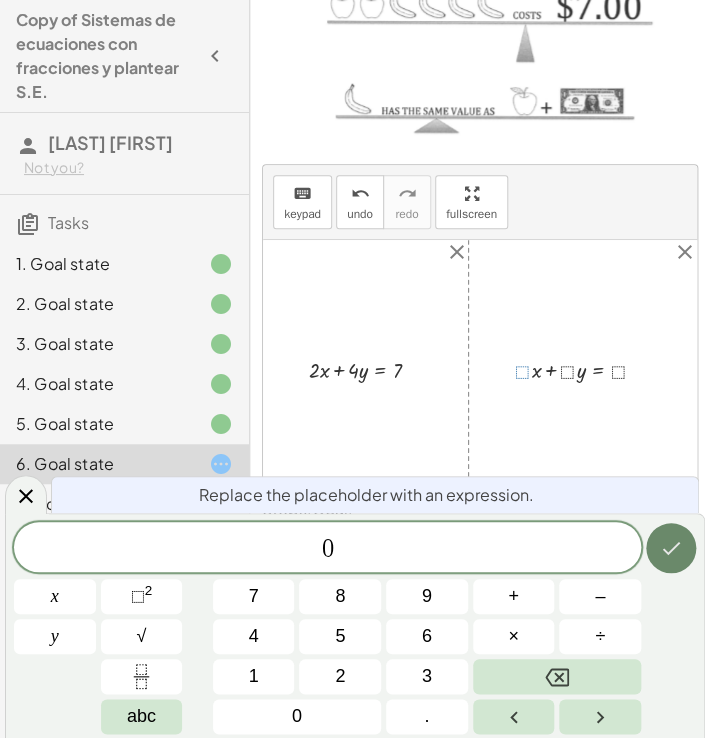 click 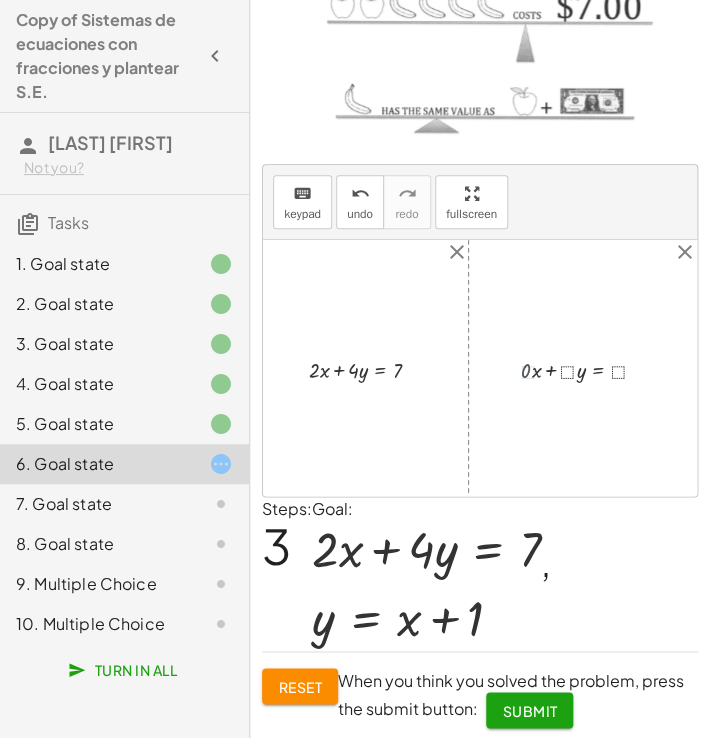 click at bounding box center (592, 368) 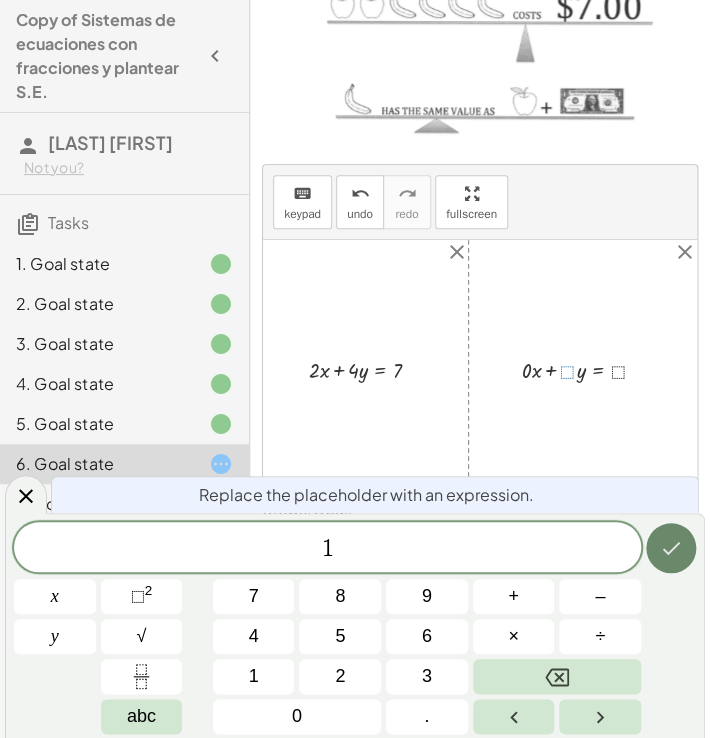 click at bounding box center (671, 548) 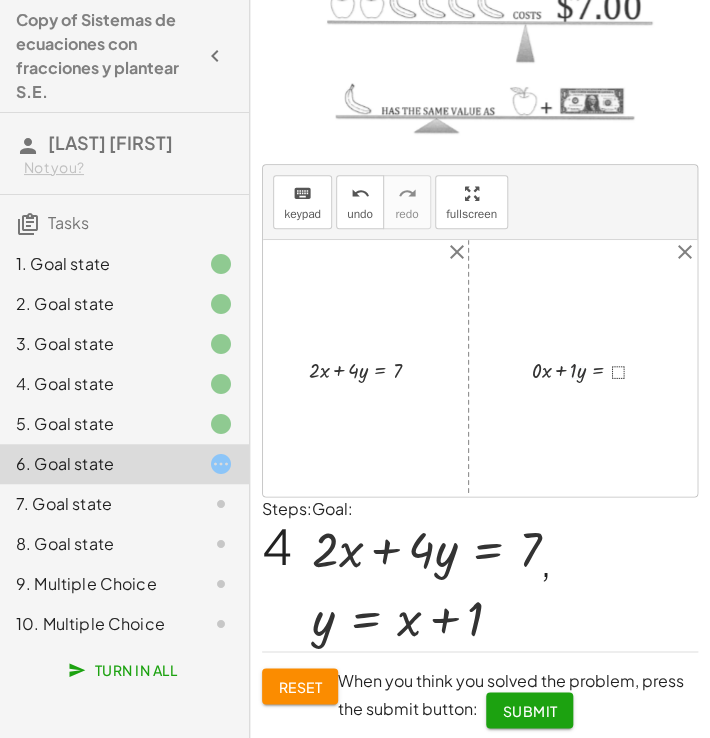 click at bounding box center (597, 368) 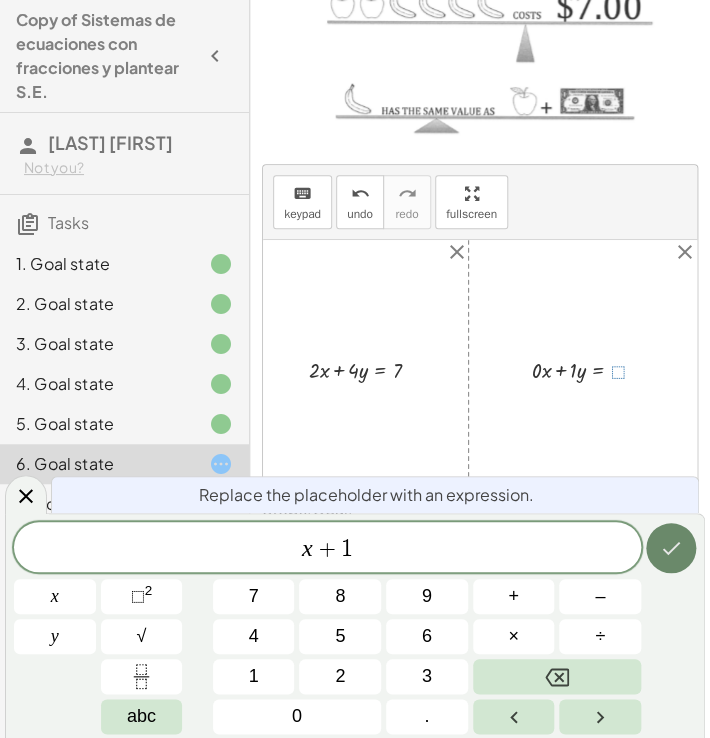 click 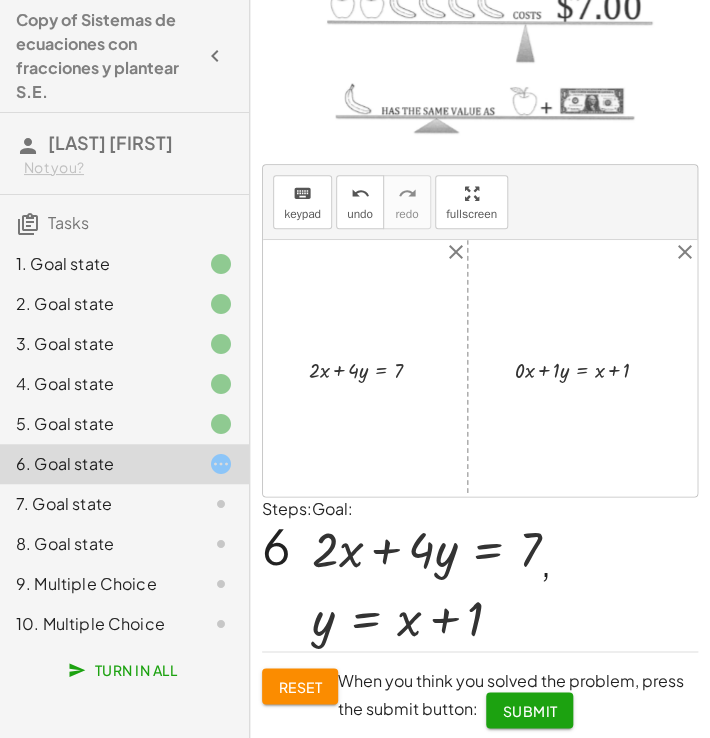click on "Submit" 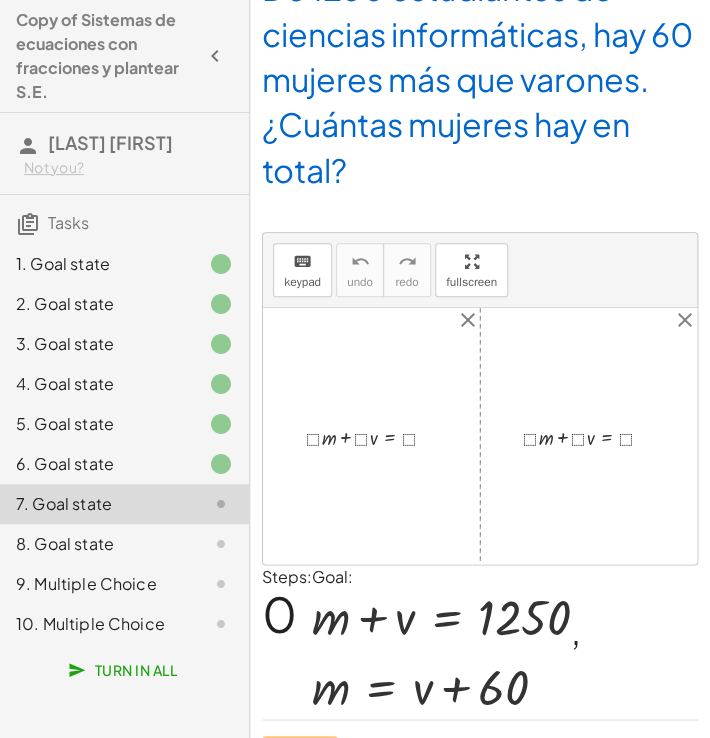 click at bounding box center (379, 435) 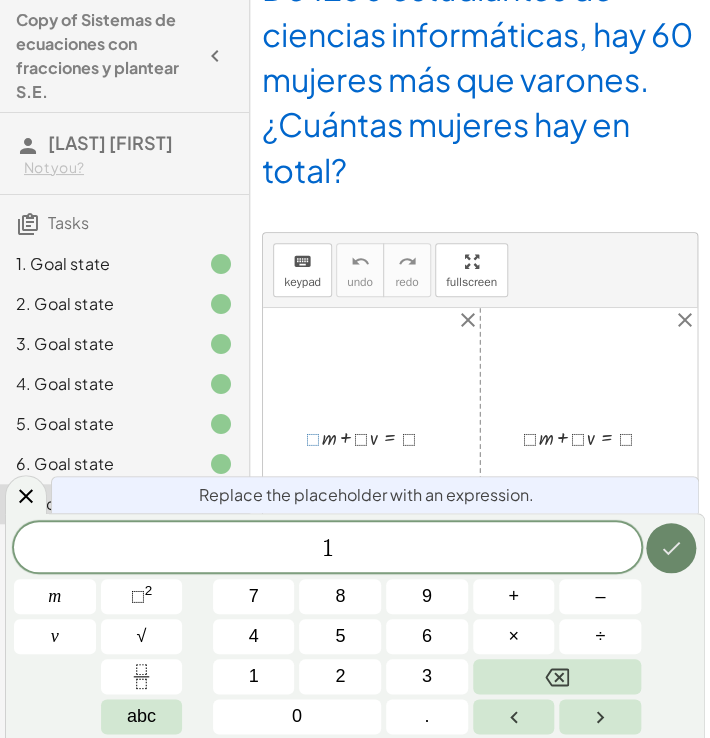 click 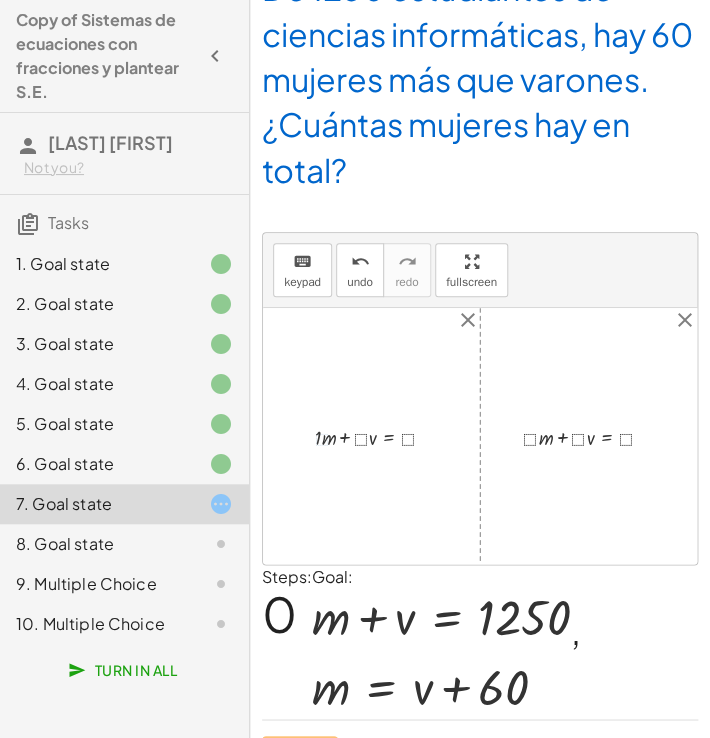 click at bounding box center [383, 435] 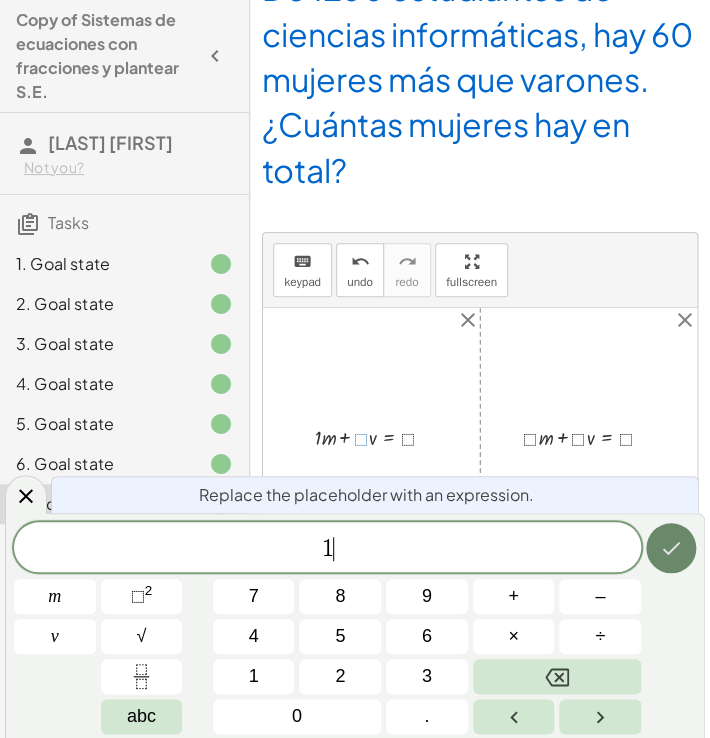 click 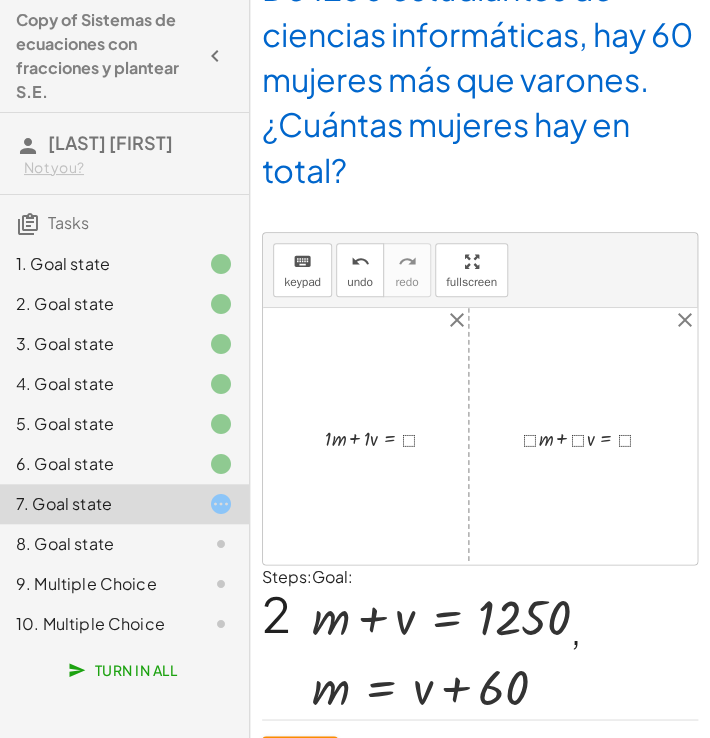 click at bounding box center [388, 436] 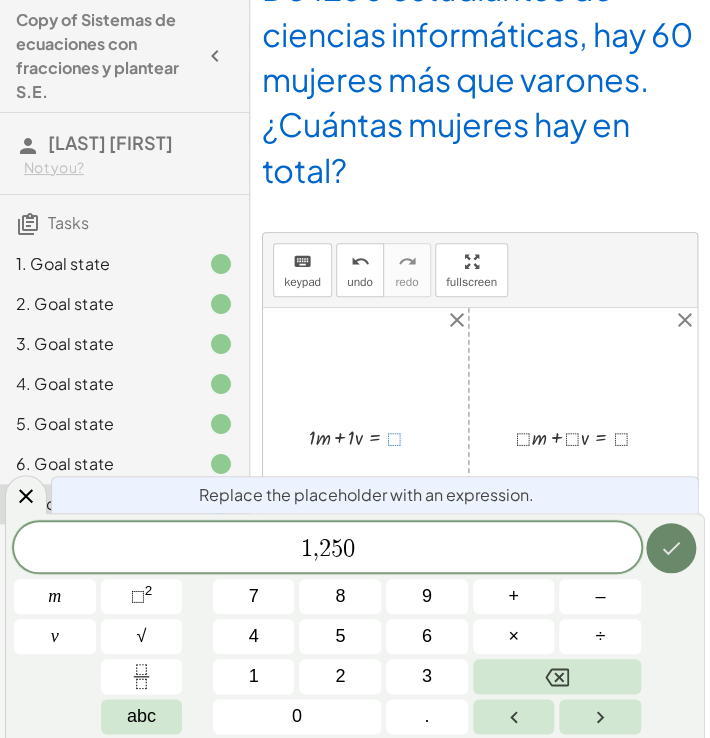 click at bounding box center (671, 548) 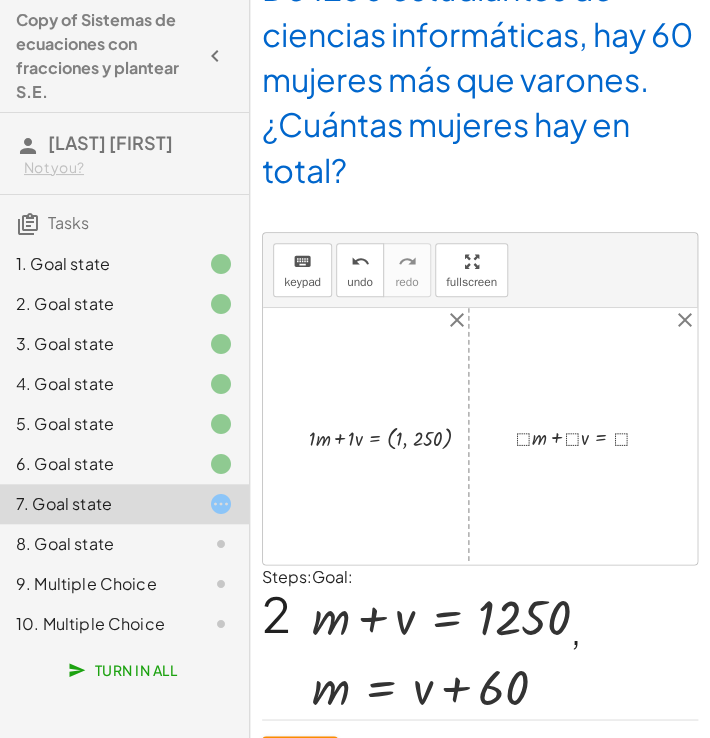 click at bounding box center [590, 436] 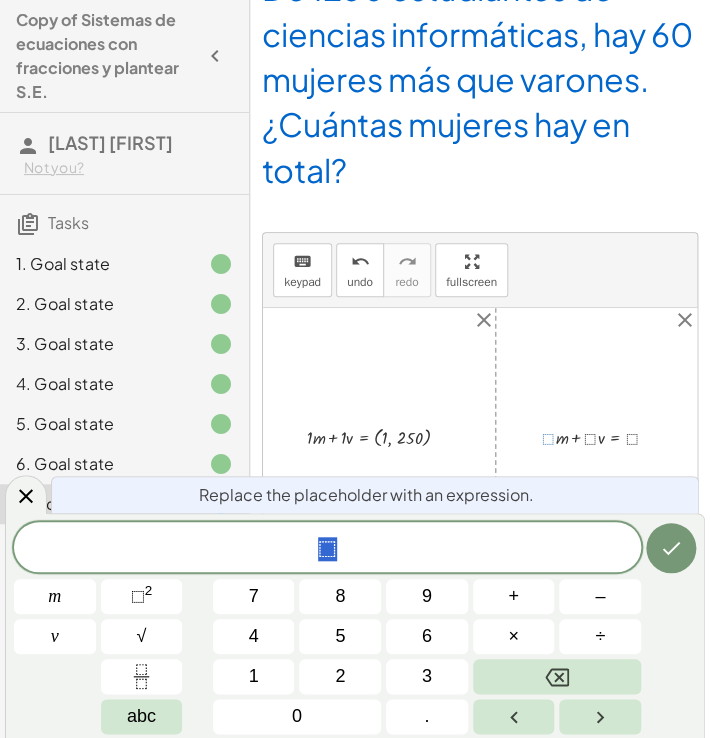 click at bounding box center (386, 435) 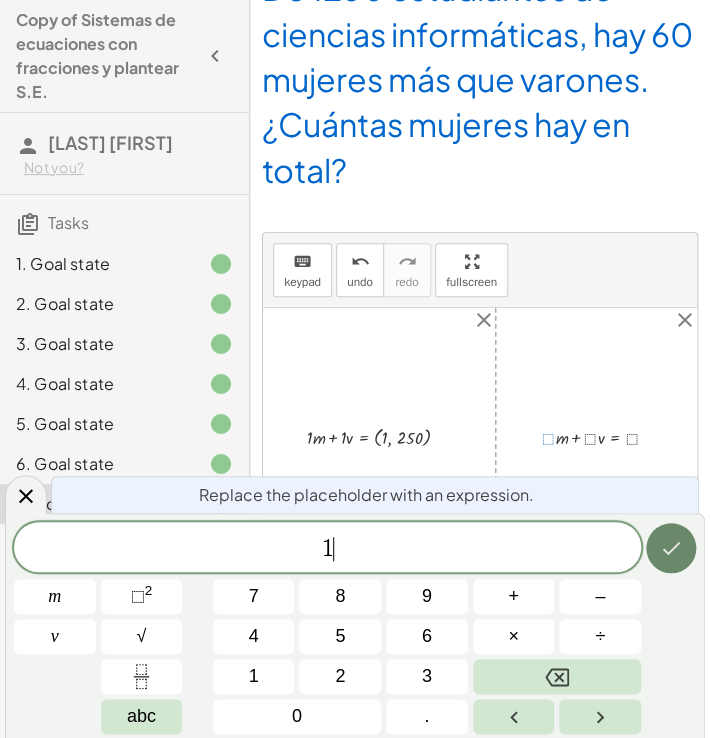 click 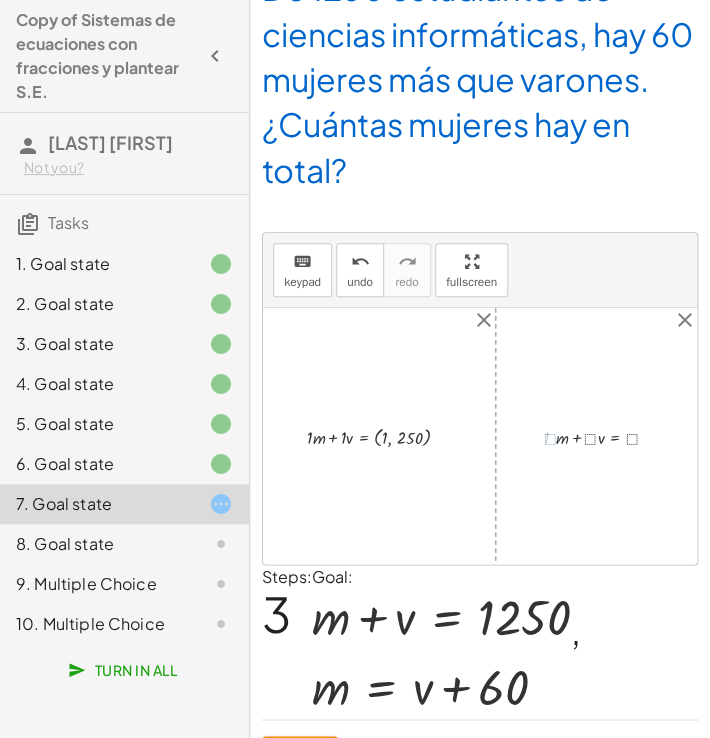 click at bounding box center [612, 436] 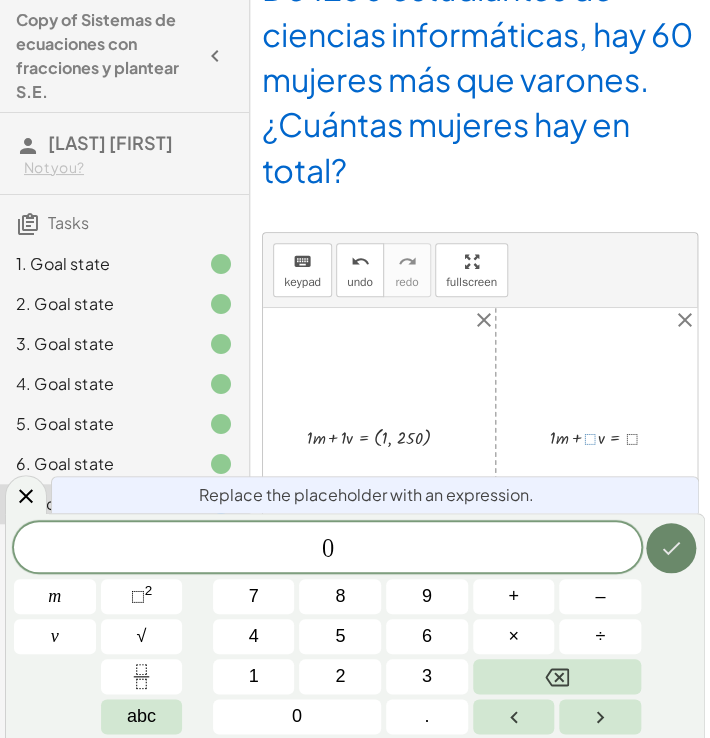 click 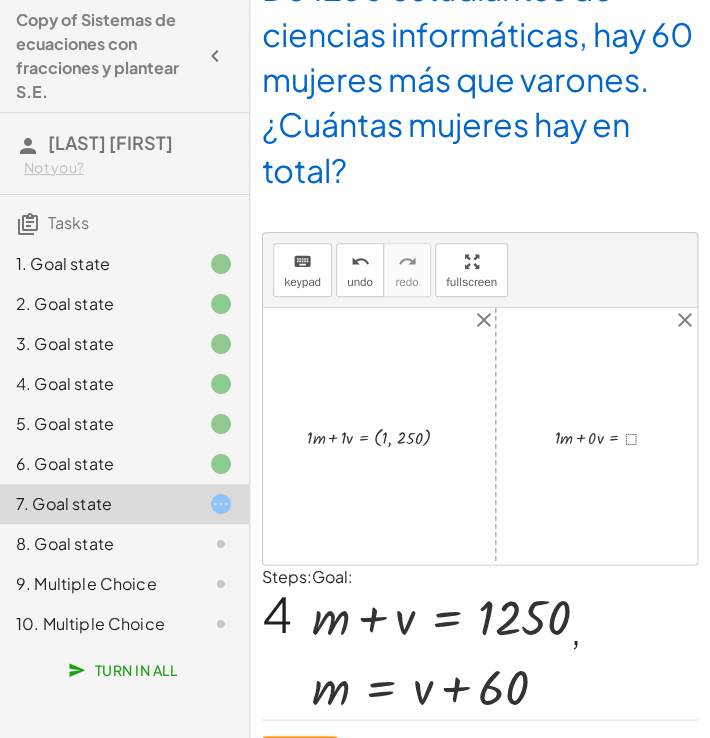 click at bounding box center [614, 436] 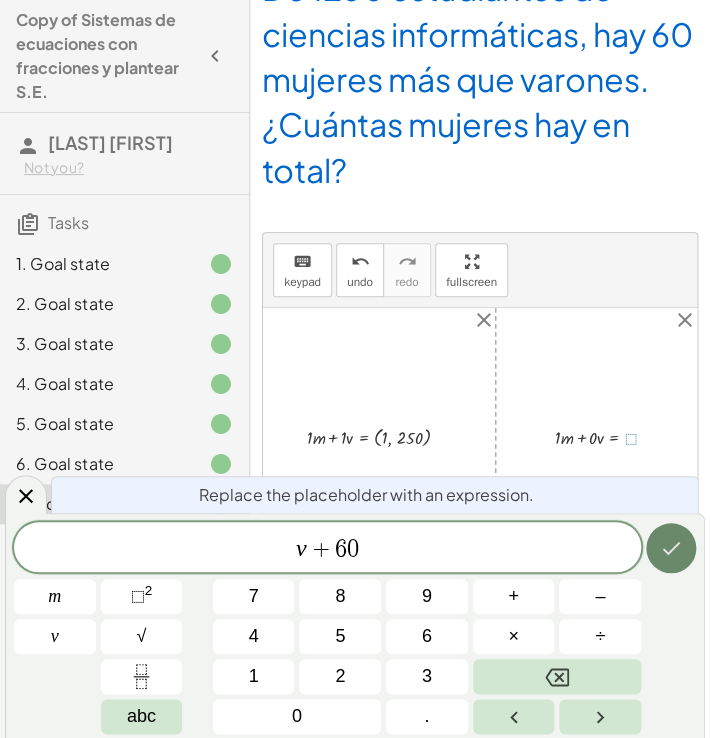 click at bounding box center (671, 548) 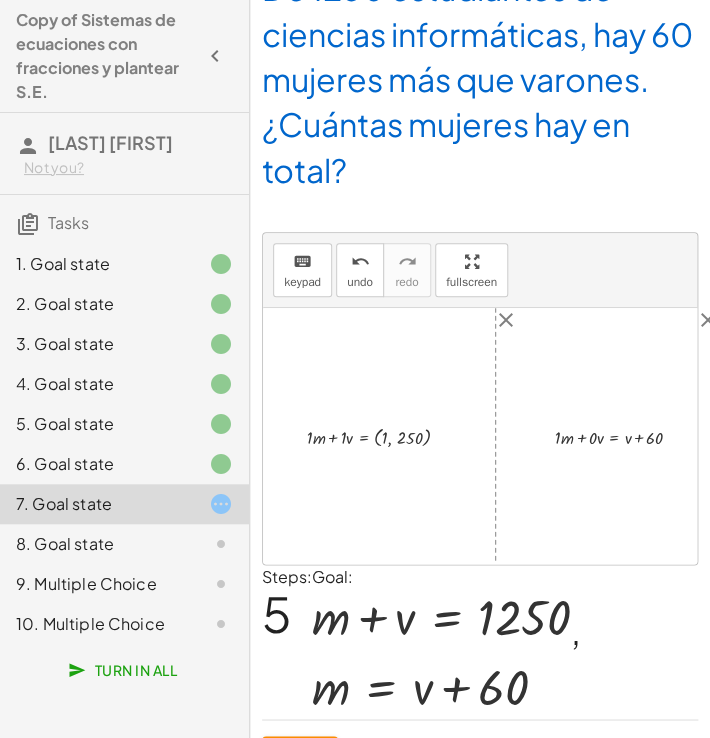 drag, startPoint x: 400, startPoint y: 449, endPoint x: 402, endPoint y: 436, distance: 13.152946 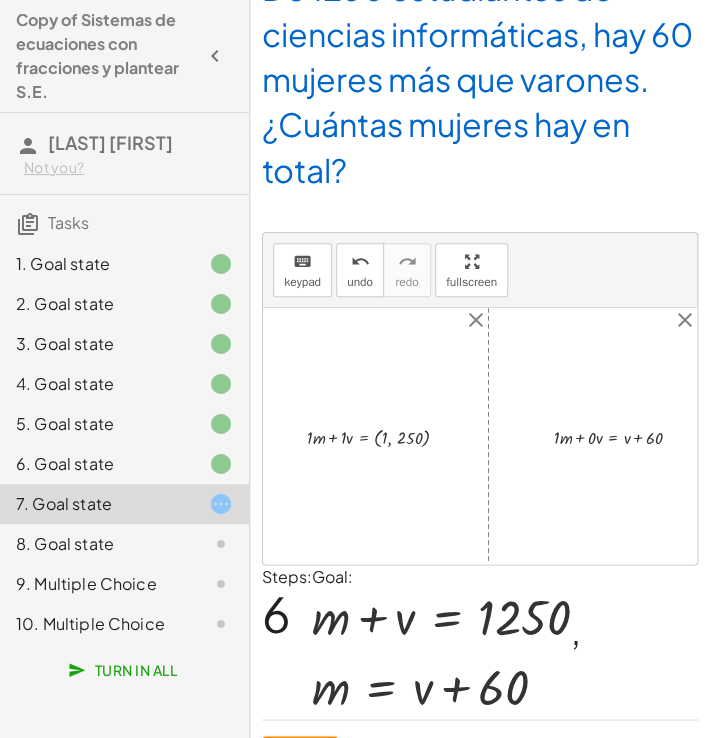 click at bounding box center (386, 436) 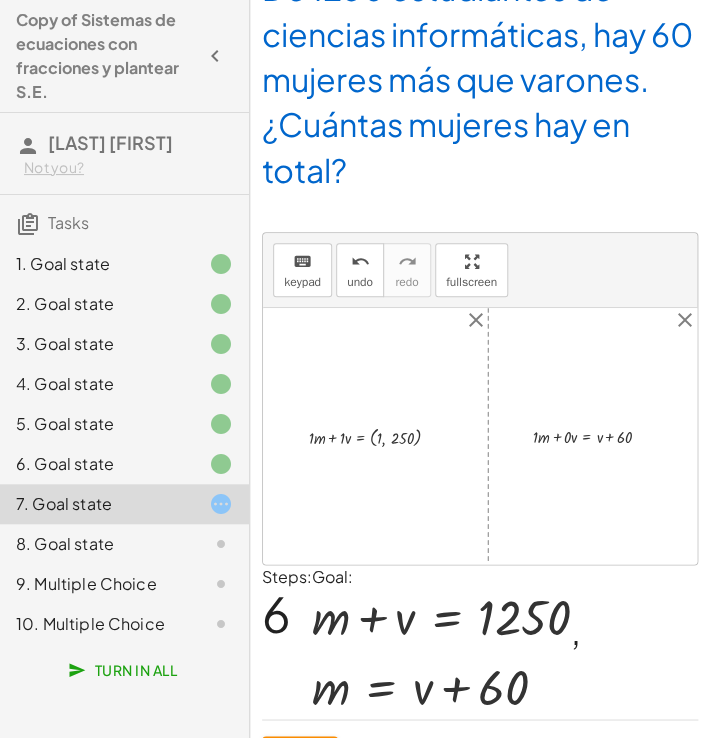 click at bounding box center [382, 435] 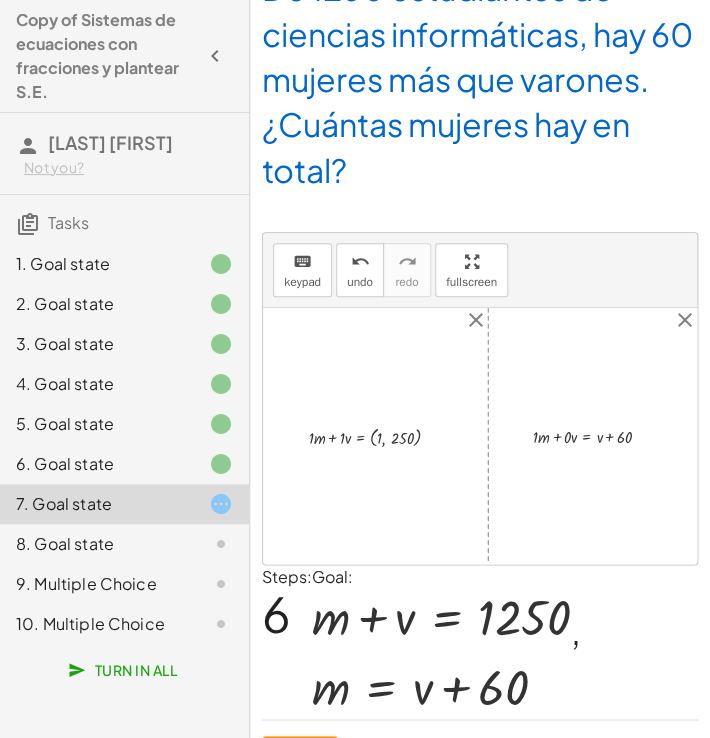 click at bounding box center (382, 435) 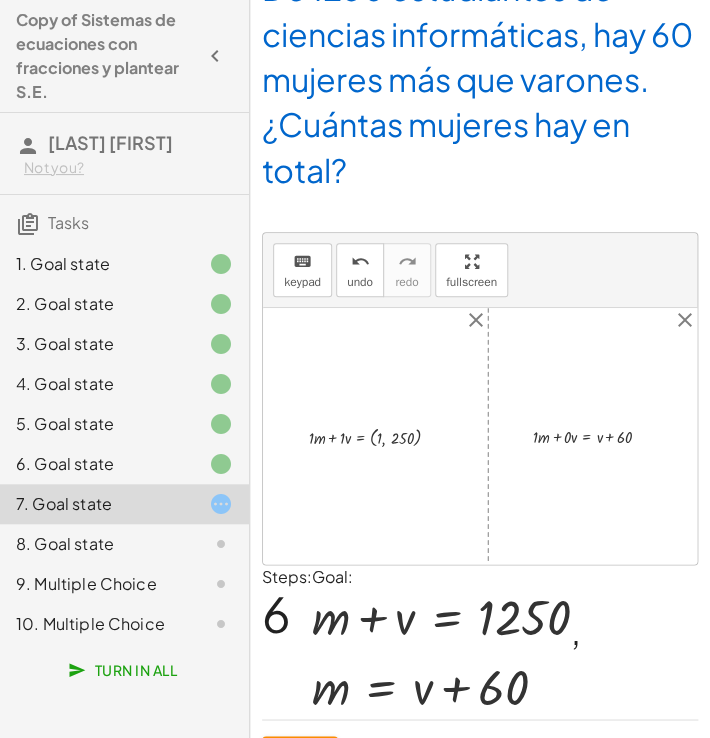 click at bounding box center (382, 435) 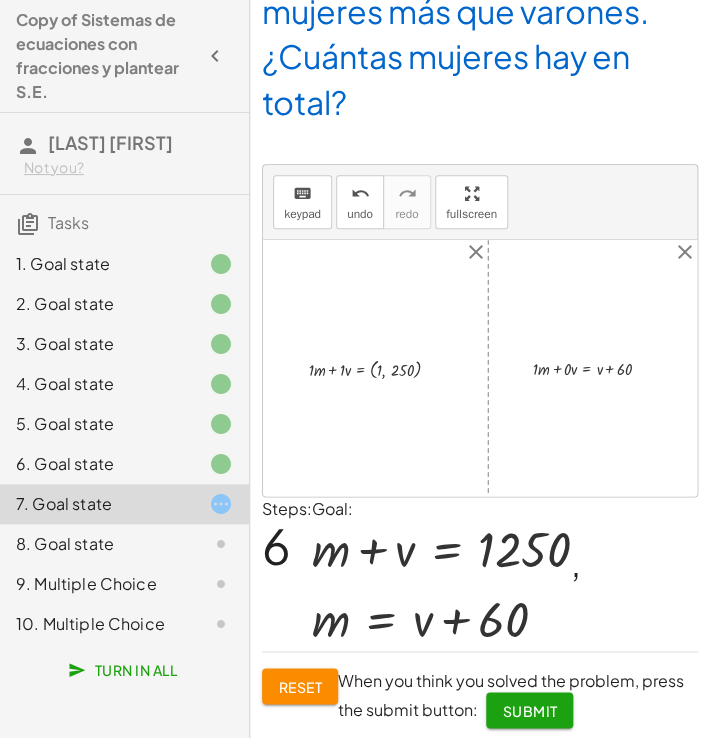 scroll, scrollTop: 292, scrollLeft: 0, axis: vertical 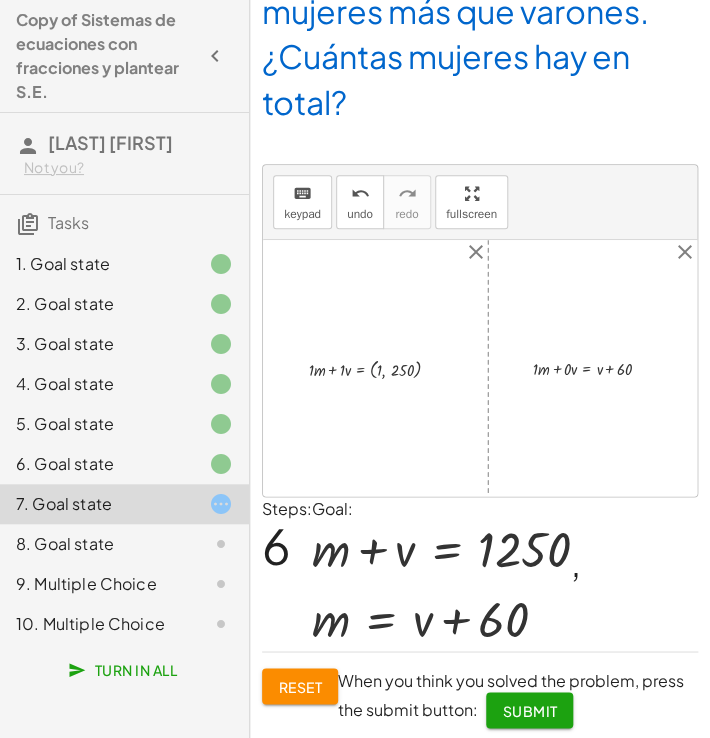 click at bounding box center [382, 367] 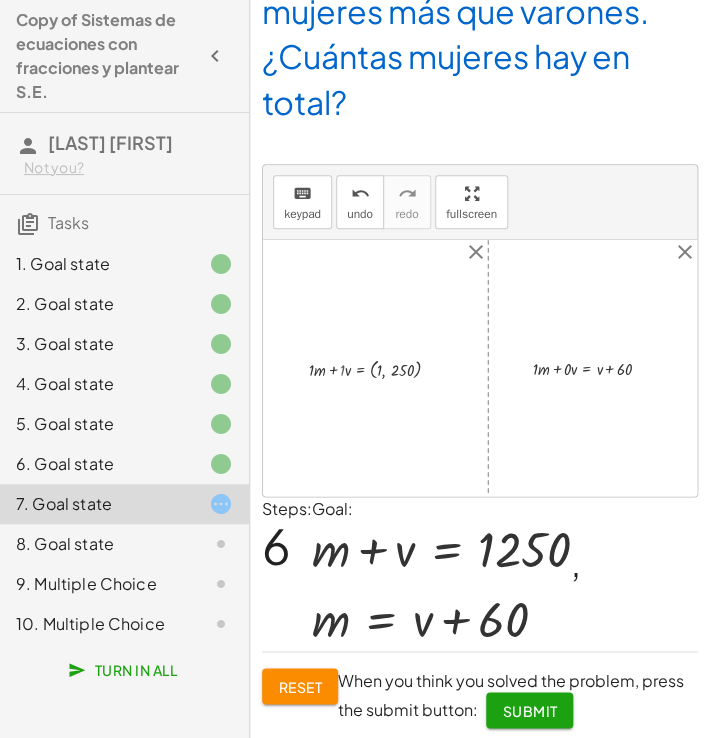 drag, startPoint x: 386, startPoint y: 364, endPoint x: 400, endPoint y: 384, distance: 24.41311 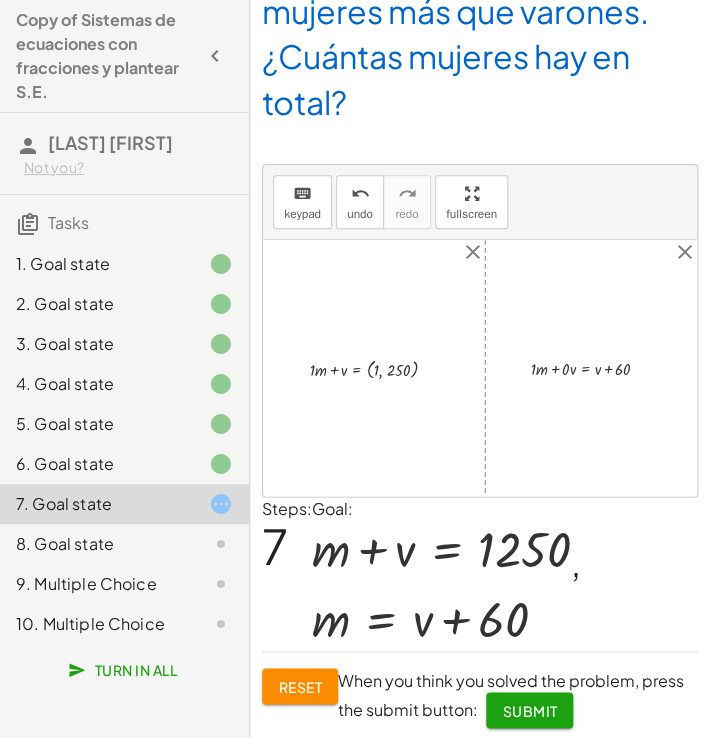 click on "Submit" 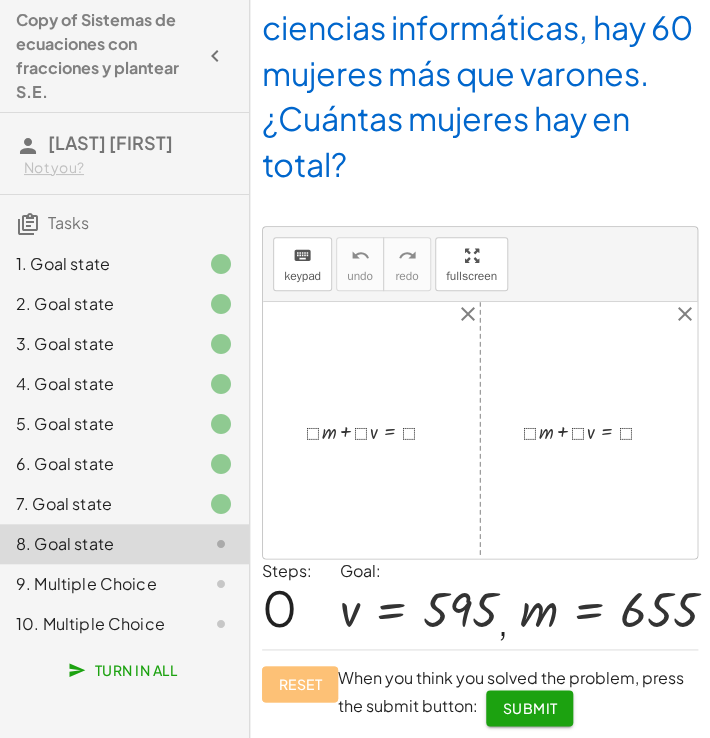 scroll, scrollTop: 141, scrollLeft: 0, axis: vertical 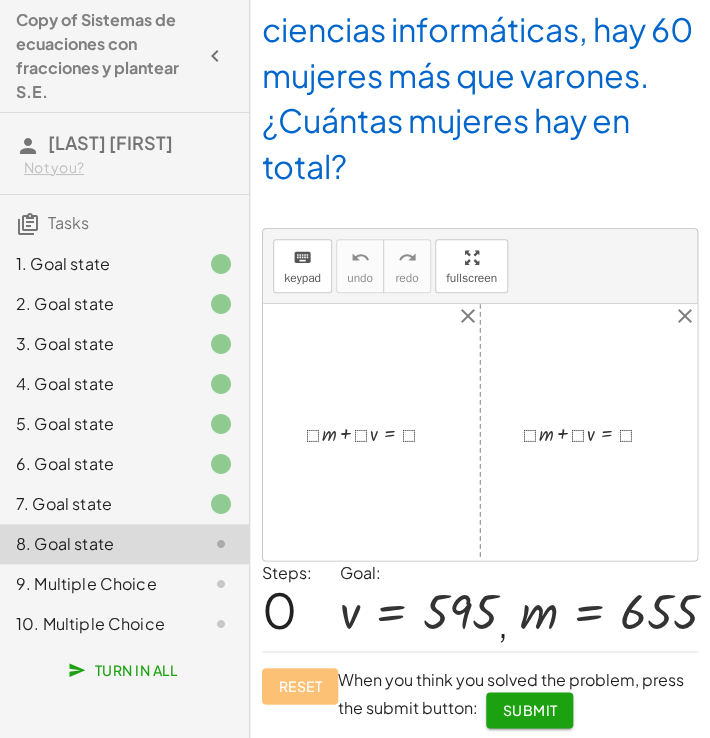 click at bounding box center [379, 431] 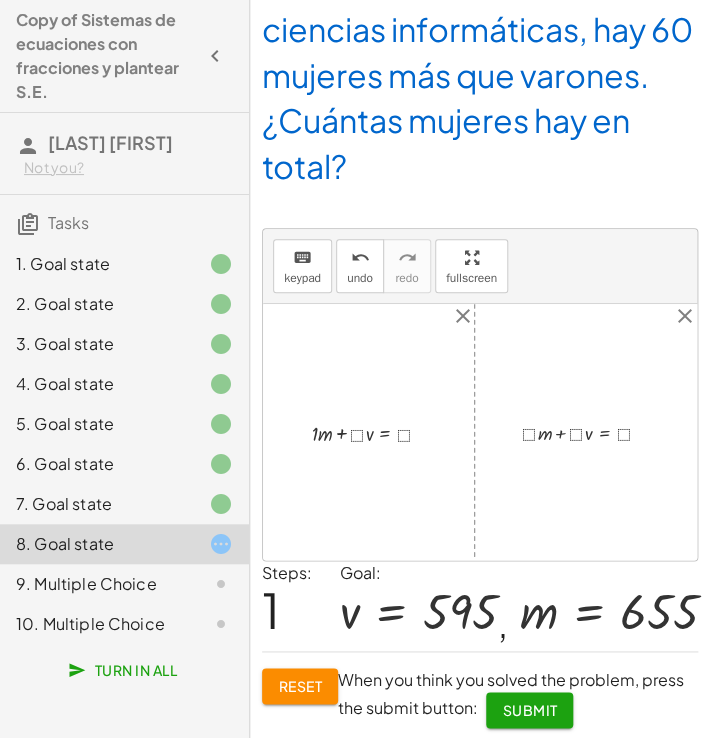 click at bounding box center [379, 431] 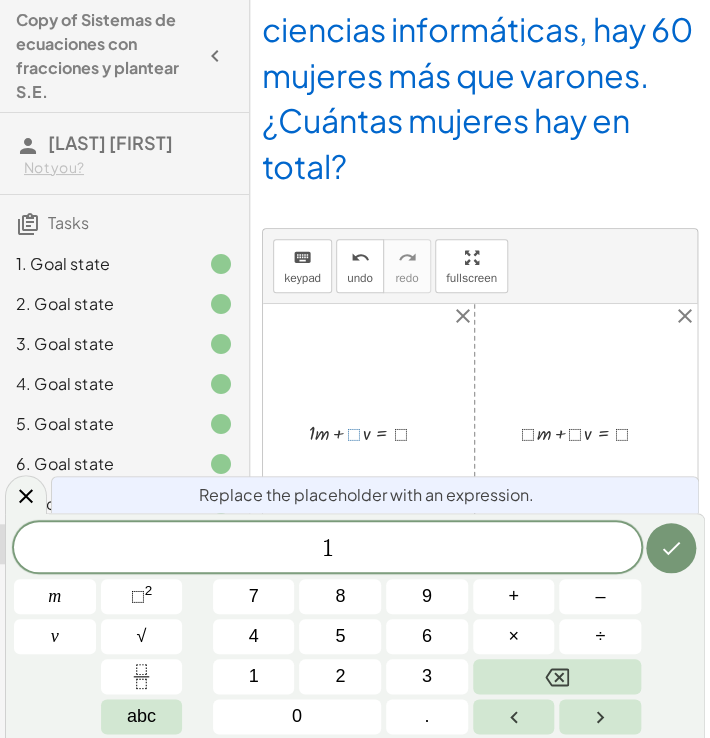 click at bounding box center (671, 548) 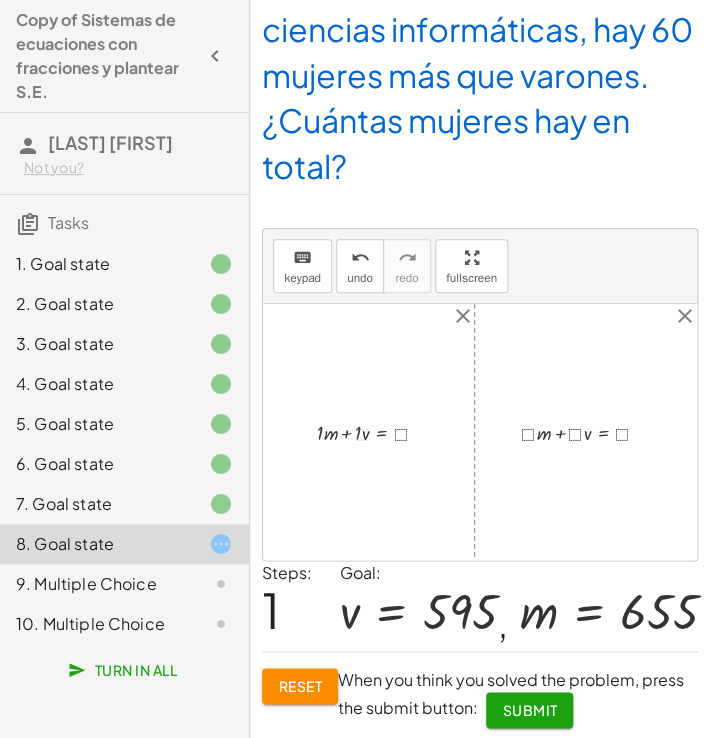 click at bounding box center (381, 431) 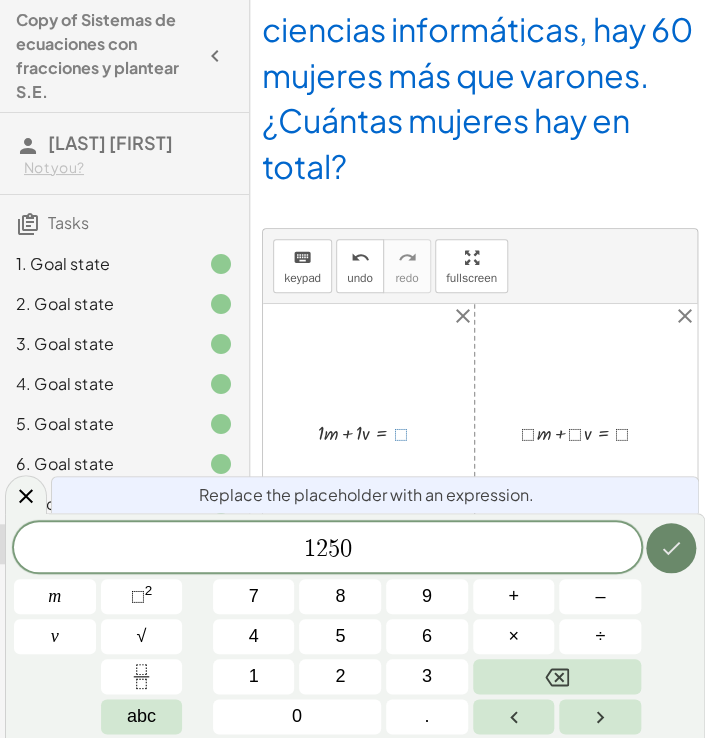 click 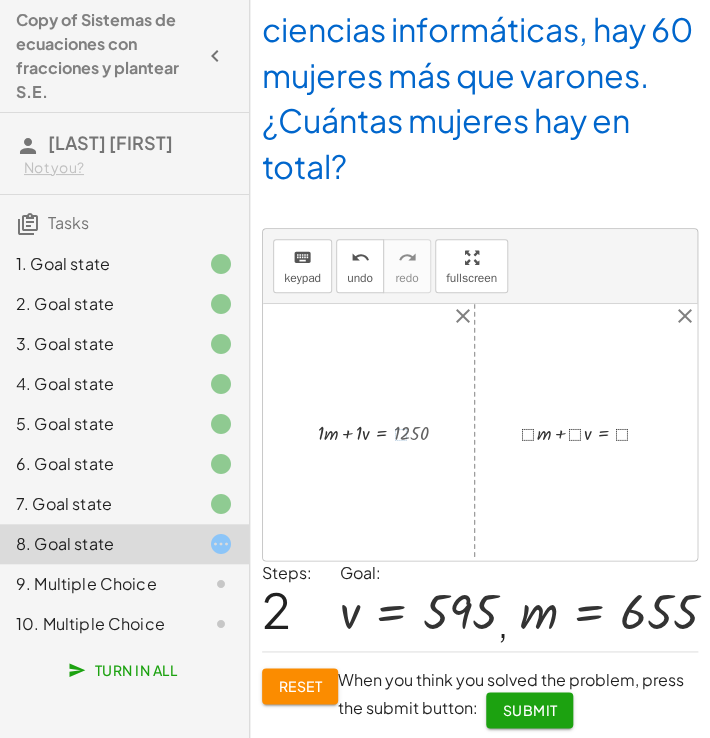 click at bounding box center [593, 431] 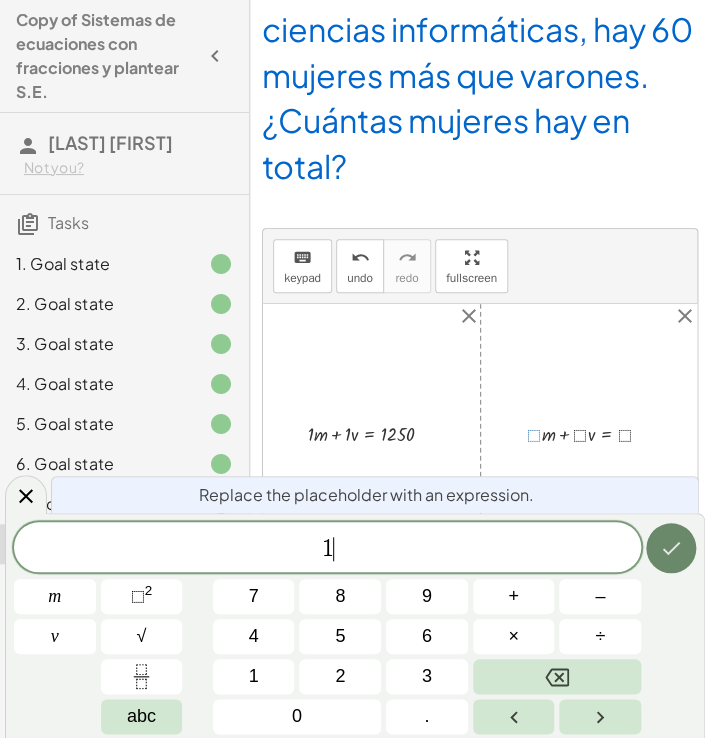 click at bounding box center [671, 548] 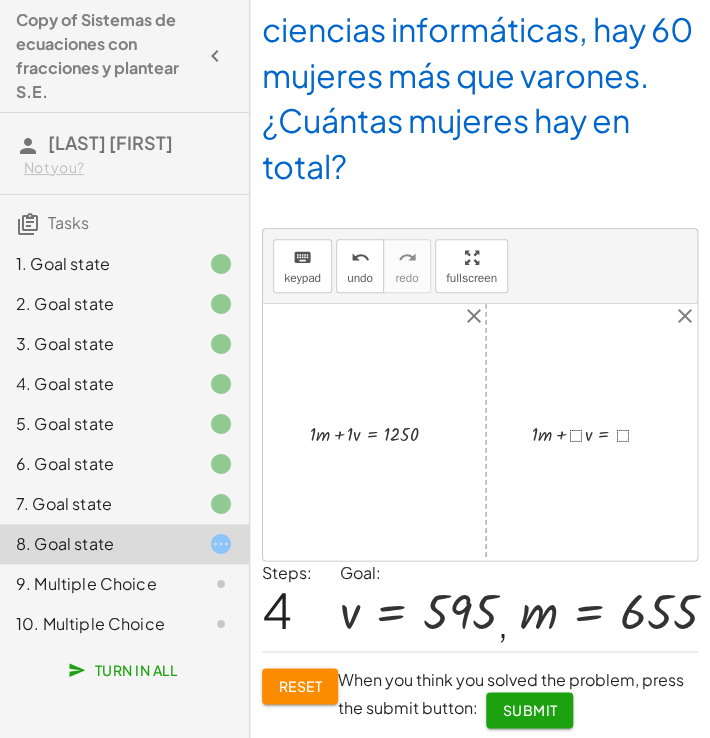 click at bounding box center [382, 432] 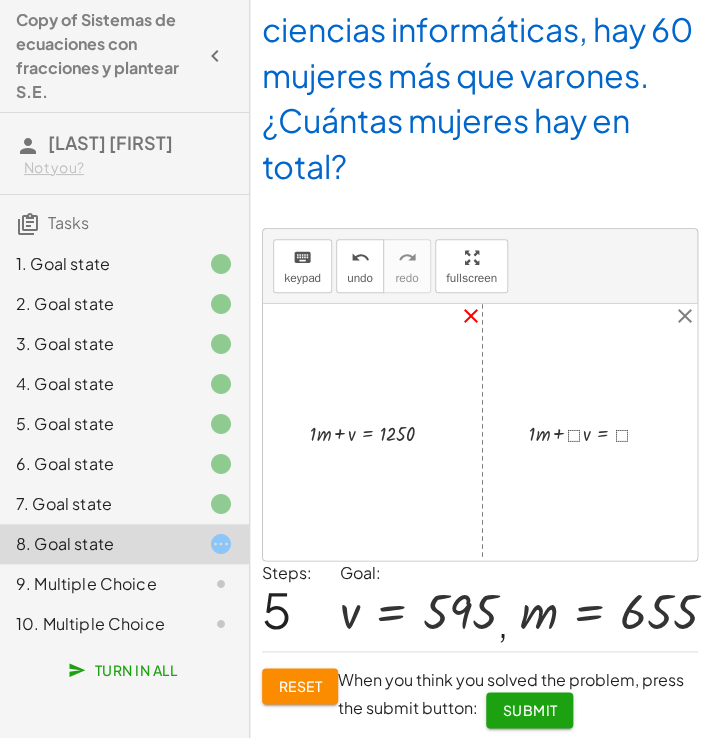 click on "close" at bounding box center [470, 316] 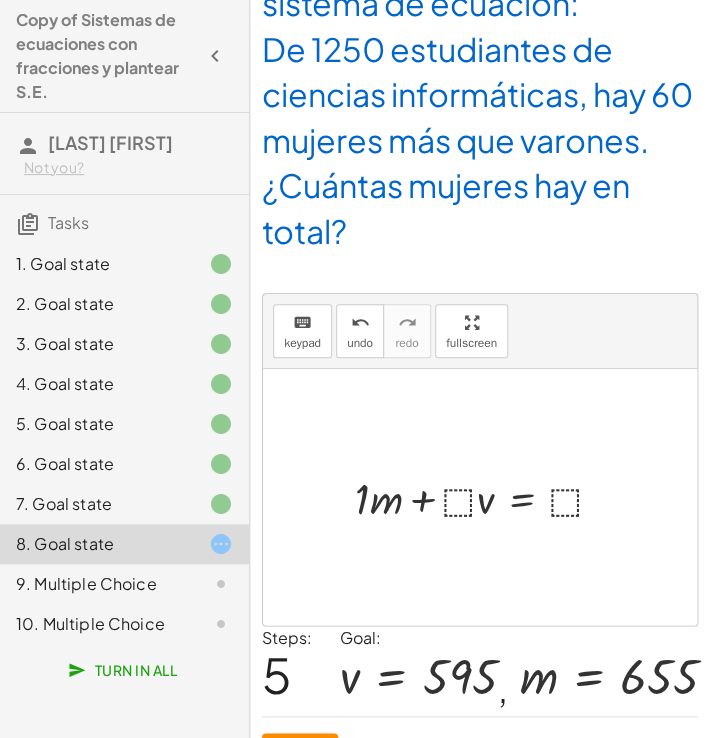 scroll, scrollTop: 141, scrollLeft: 0, axis: vertical 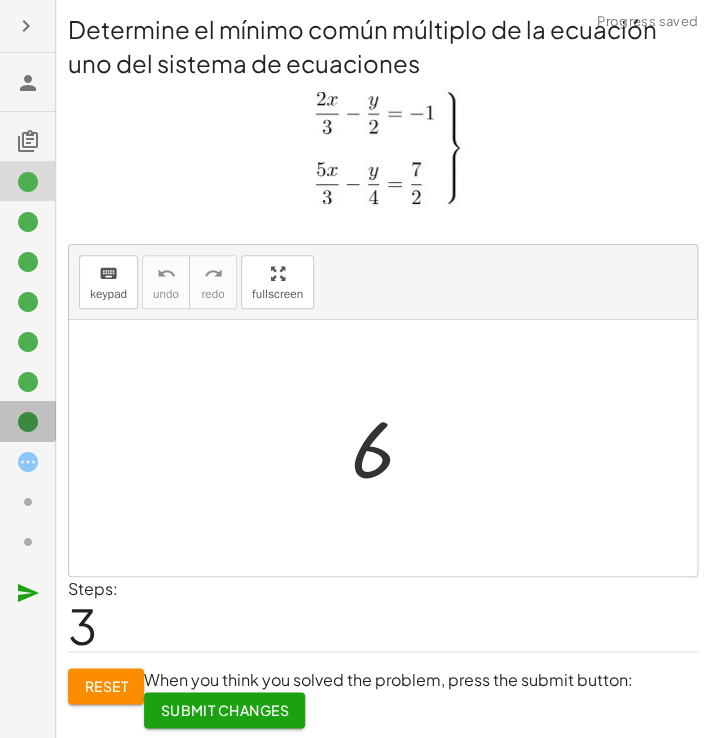 click 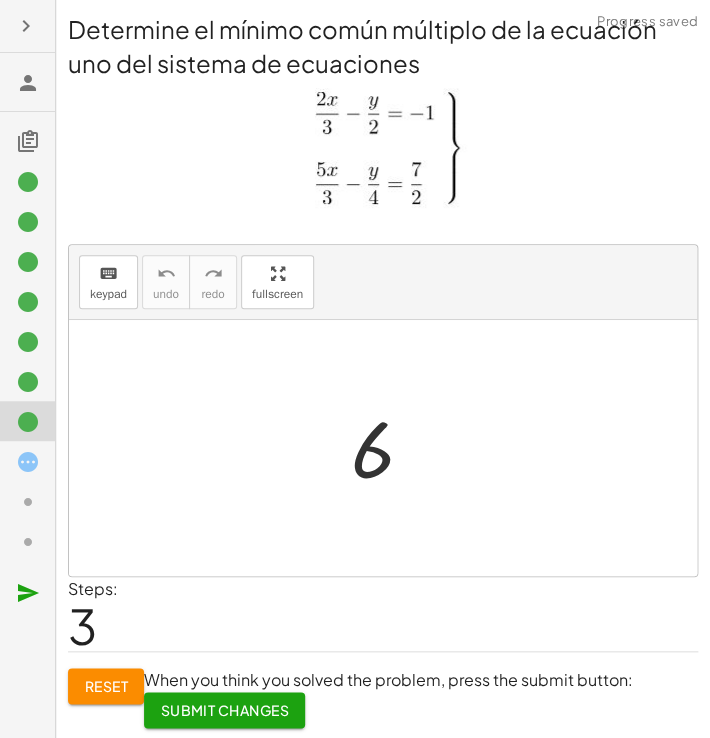 click 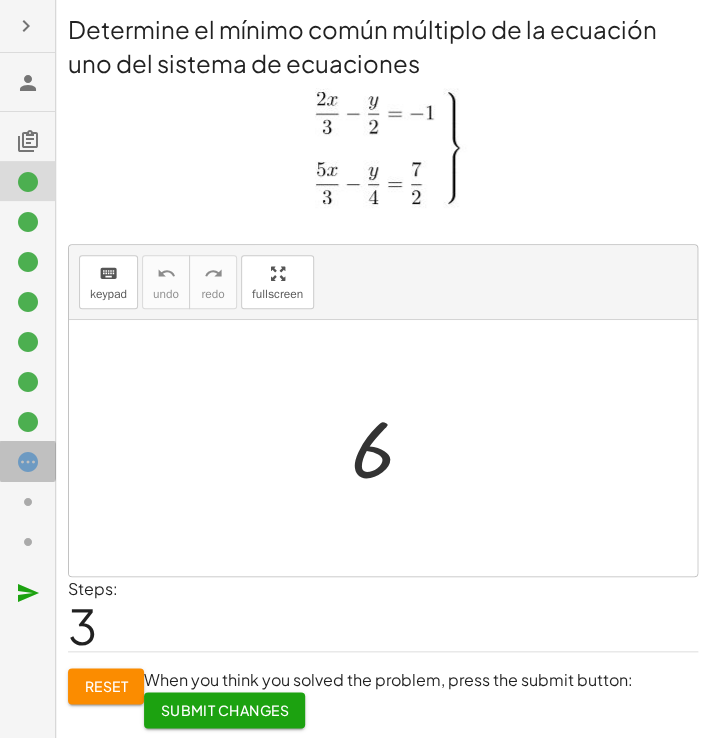 click 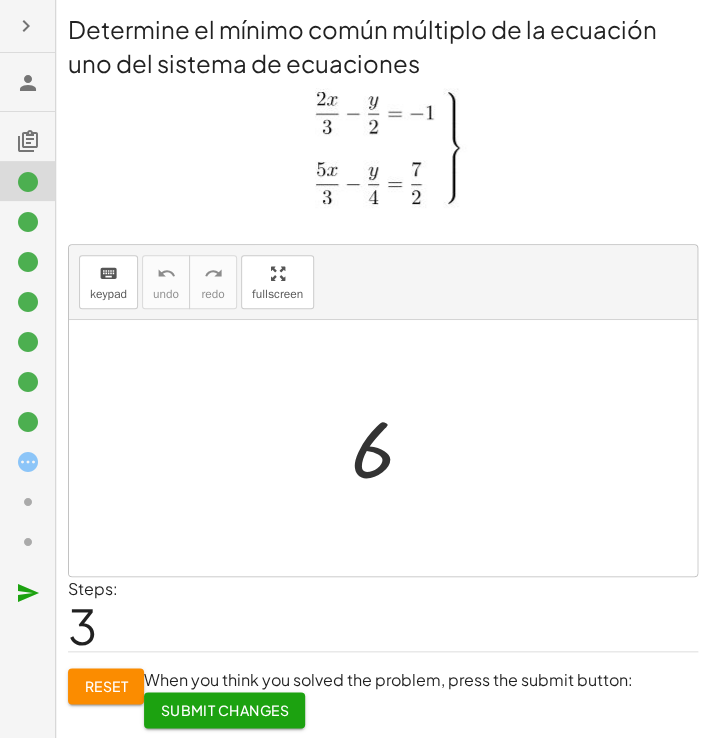 click on "Submit Changes" at bounding box center (224, 710) 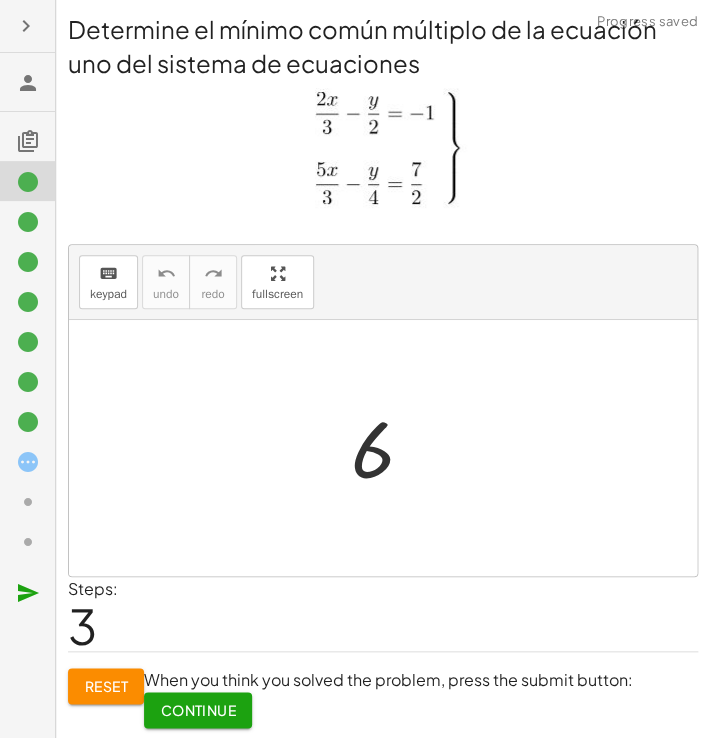 click on "Continue" 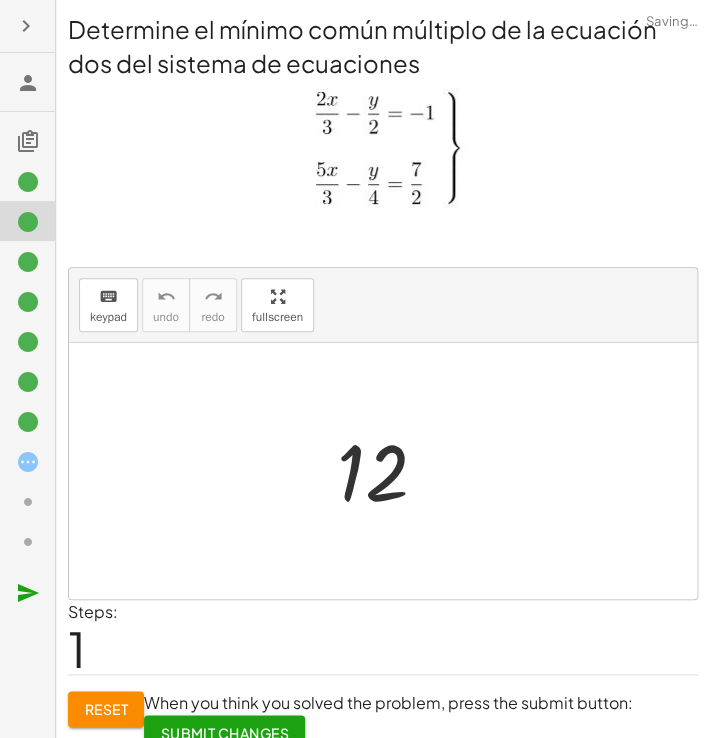 click on "When you think you solved the problem, press the submit button: Submit Changes" 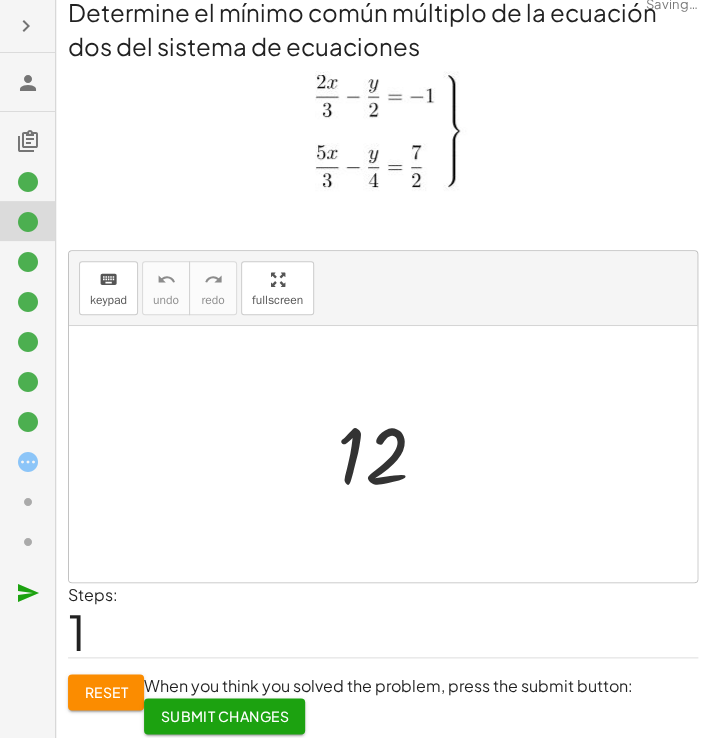 scroll, scrollTop: 23, scrollLeft: 0, axis: vertical 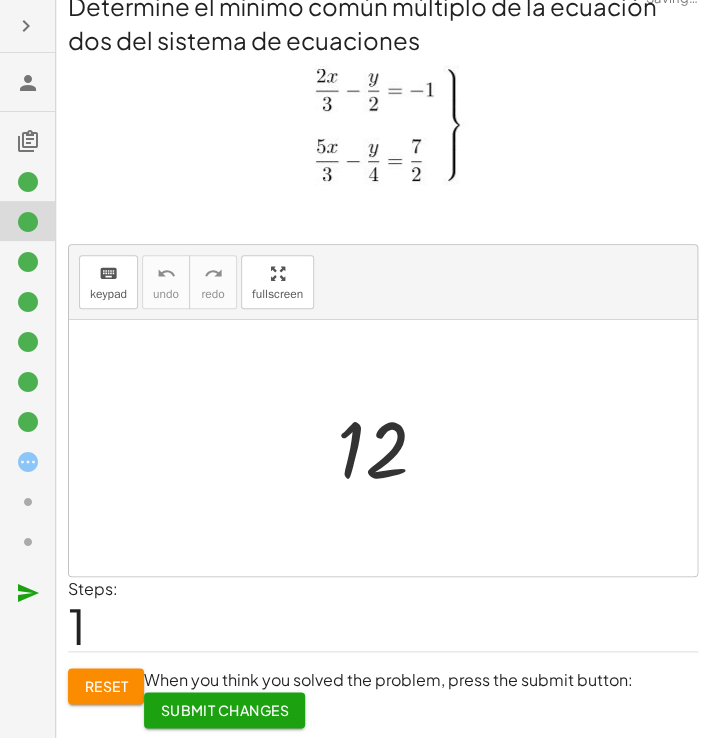click on "When you think you solved the problem, press the submit button:" at bounding box center [388, 679] 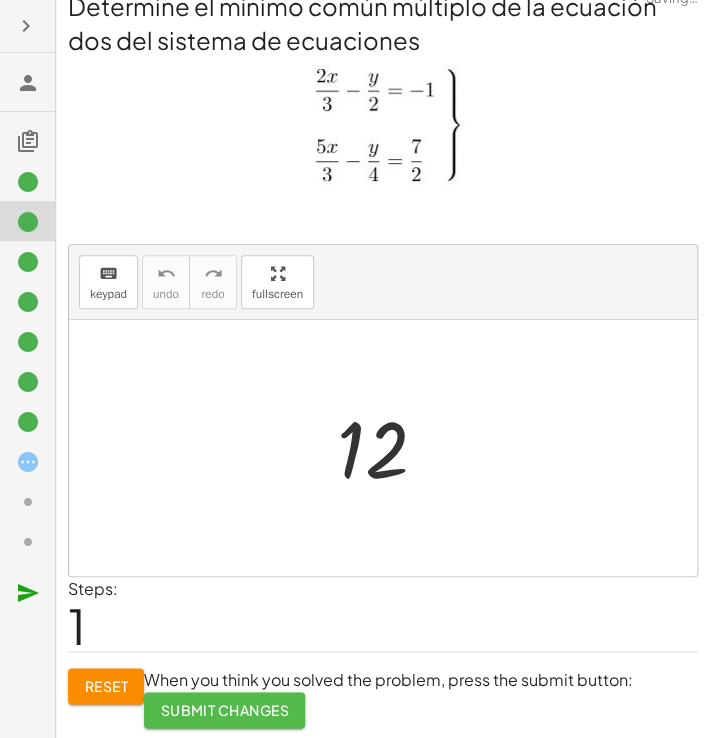 click on "Submit Changes" at bounding box center (224, 710) 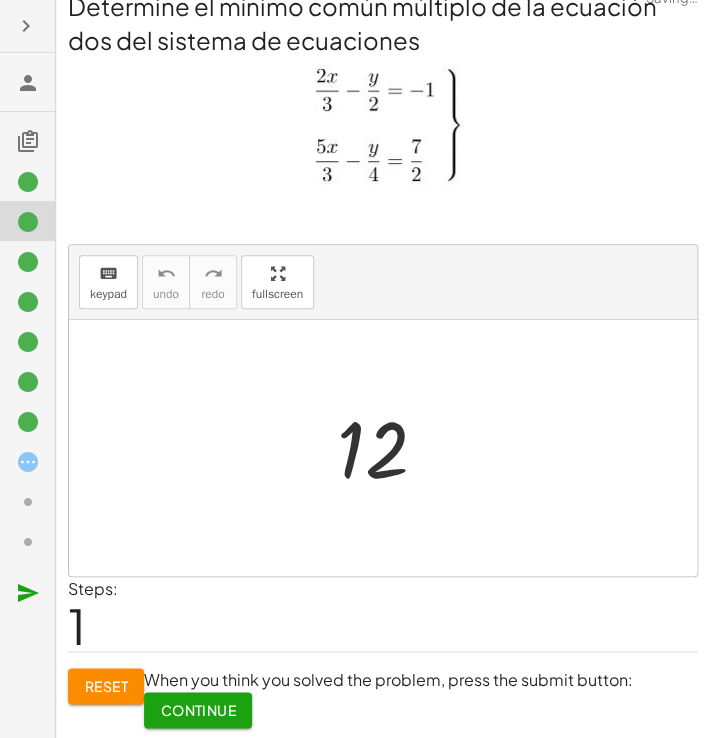 click on "Continue" at bounding box center [198, 710] 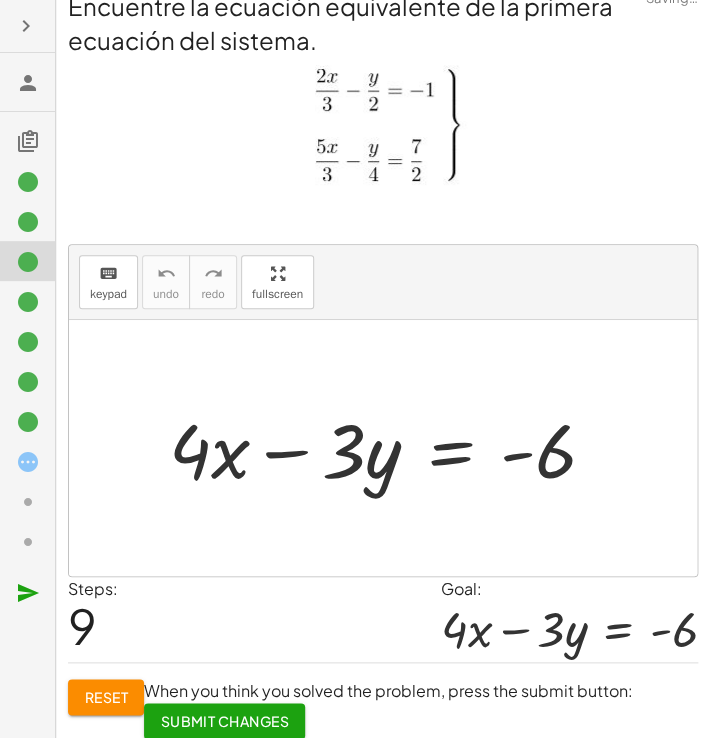 click on "Submit Changes" at bounding box center [224, 721] 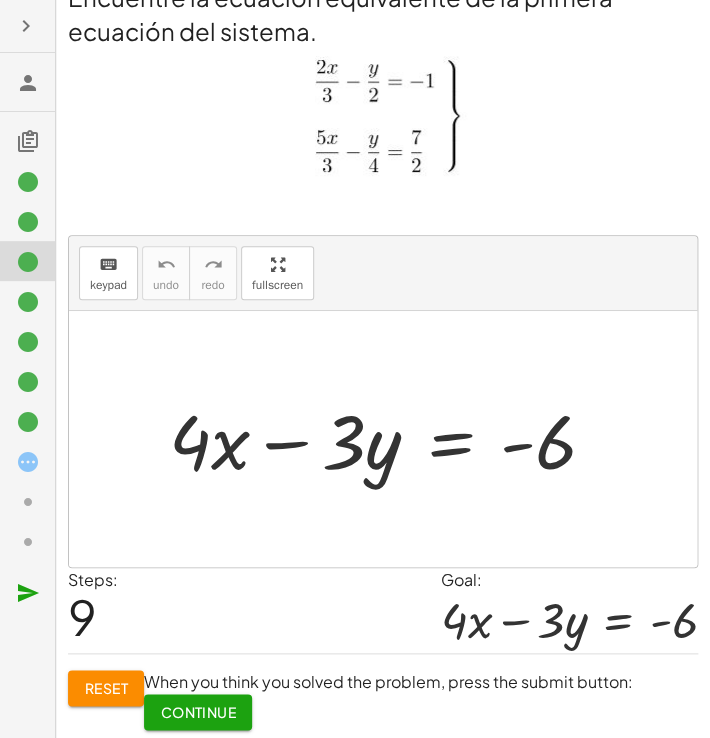 scroll, scrollTop: 34, scrollLeft: 0, axis: vertical 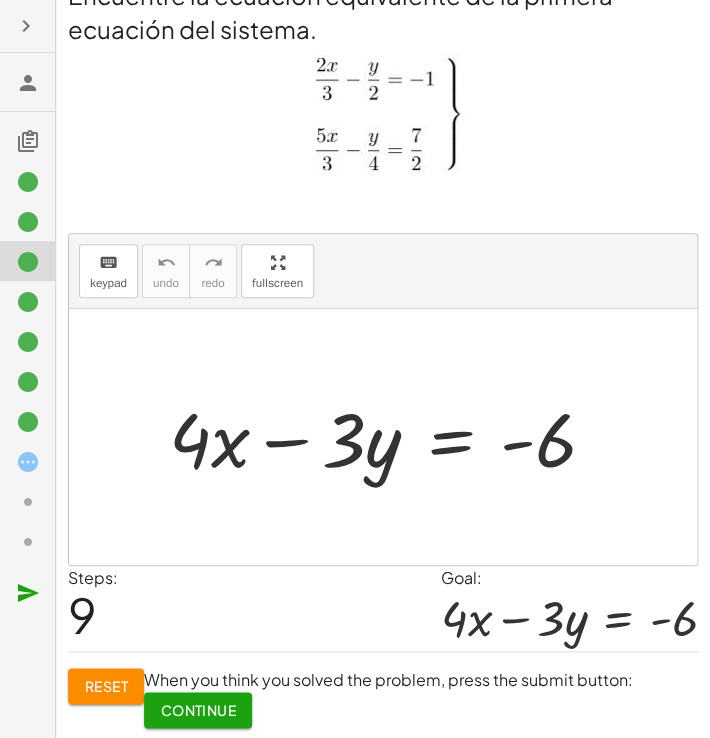 click on "Continue" 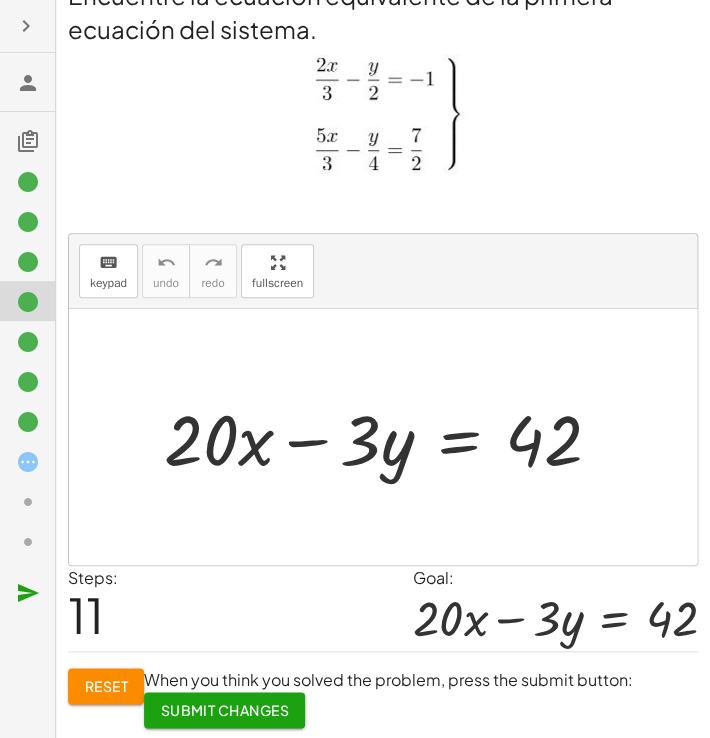 click on "Submit Changes" 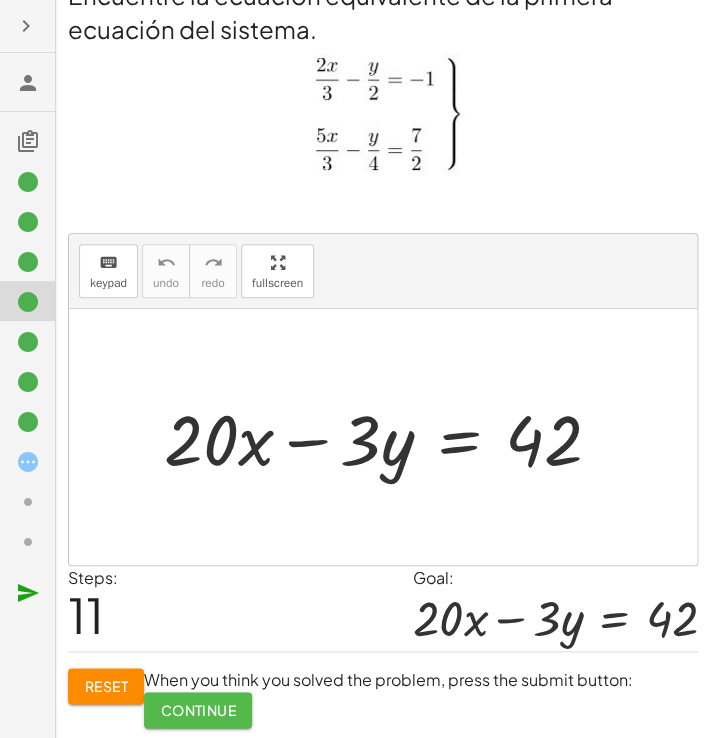 click on "Continue" at bounding box center [198, 710] 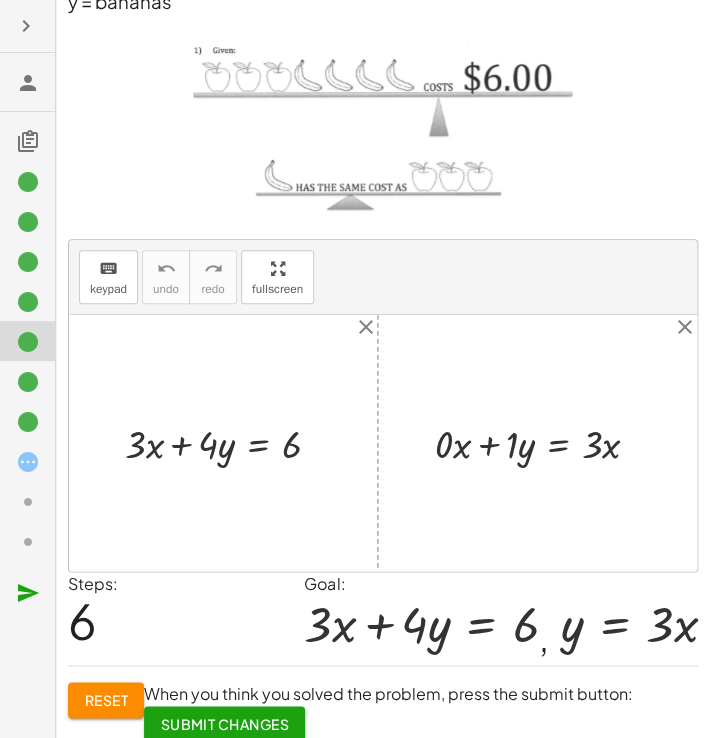 scroll, scrollTop: 165, scrollLeft: 0, axis: vertical 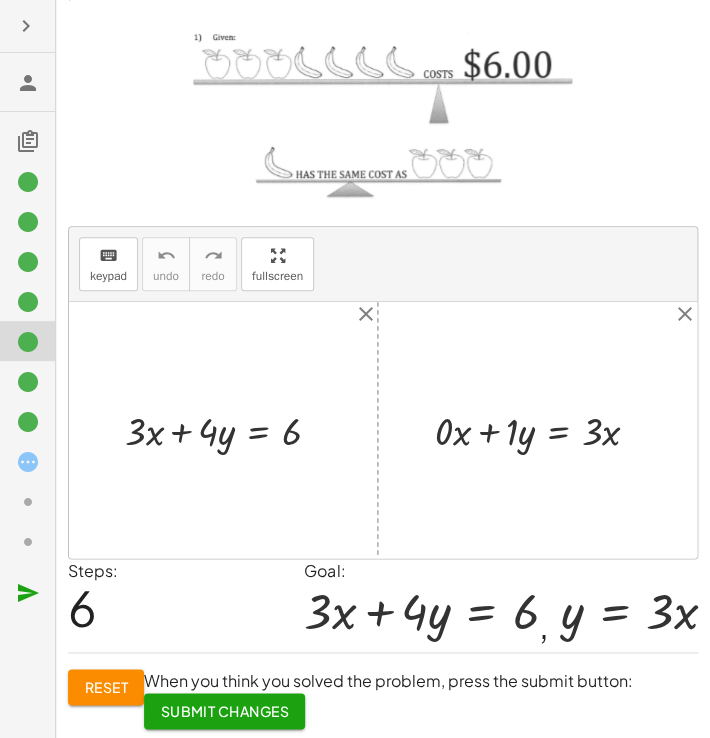 click on "Submit Changes" 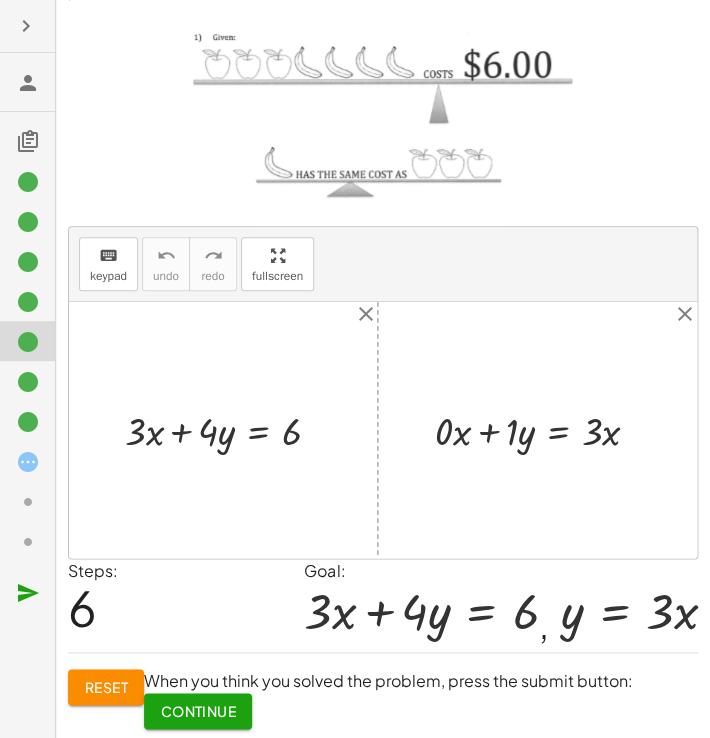 click on "Continue" 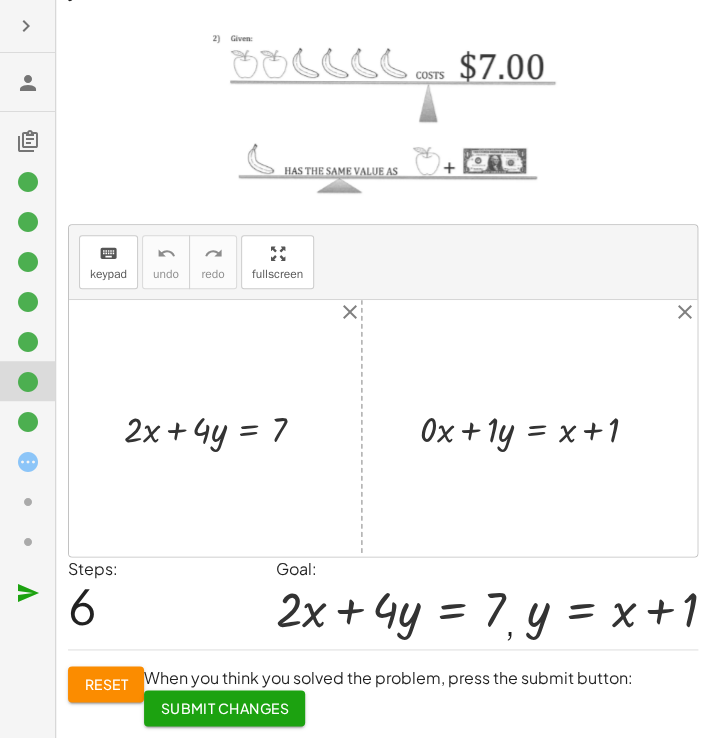 scroll, scrollTop: 128, scrollLeft: 0, axis: vertical 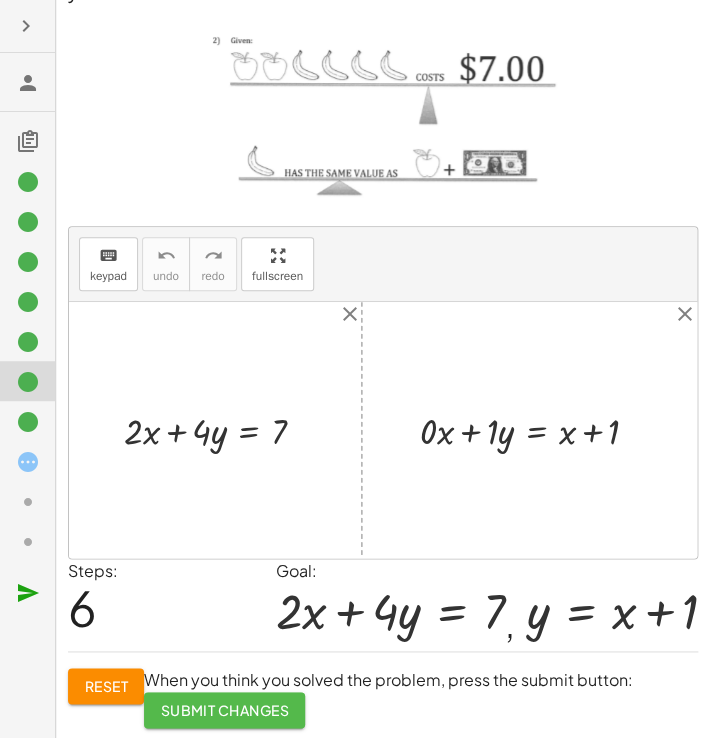 click on "Submit Changes" 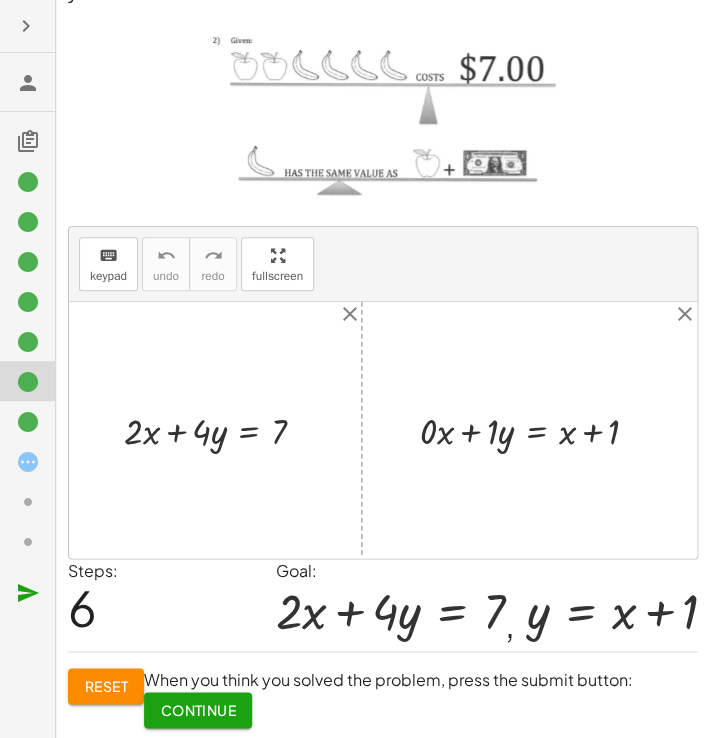 click on "Continue" 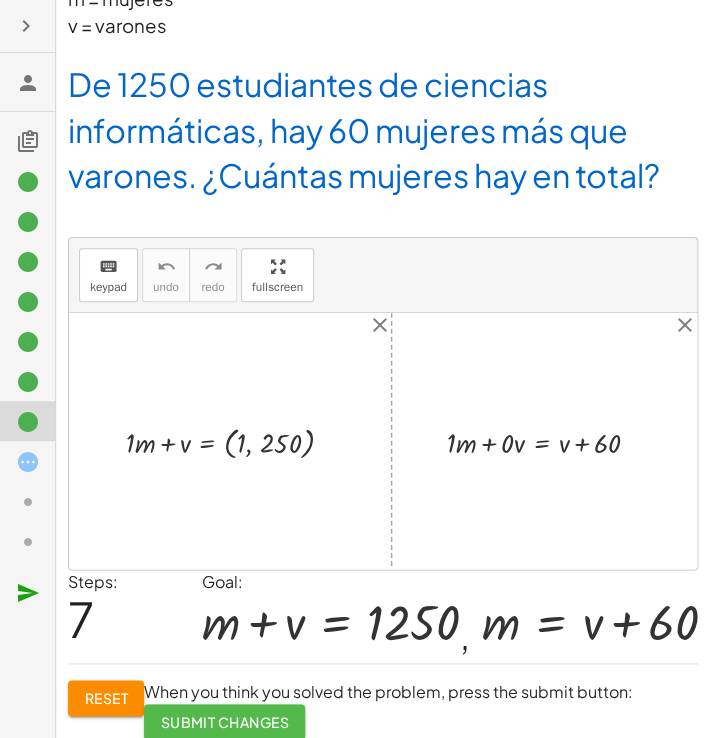 click on "Submit Changes" at bounding box center [224, 722] 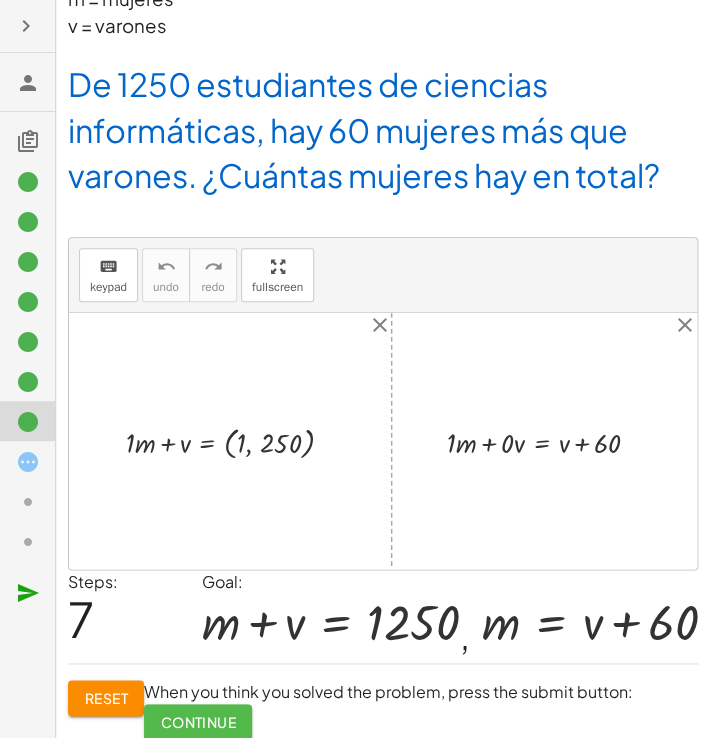 click on "Continue" at bounding box center (198, 722) 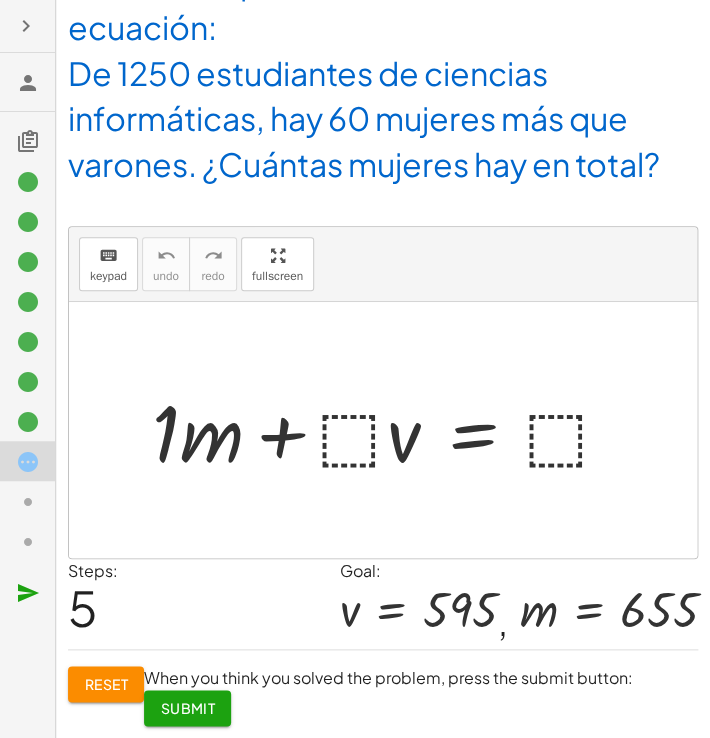 scroll, scrollTop: 50, scrollLeft: 0, axis: vertical 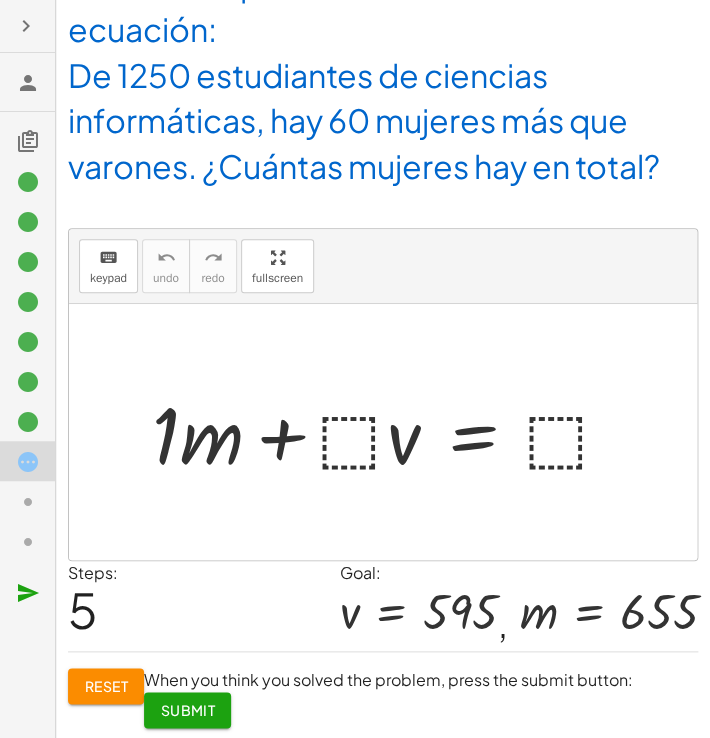 click at bounding box center (390, 432) 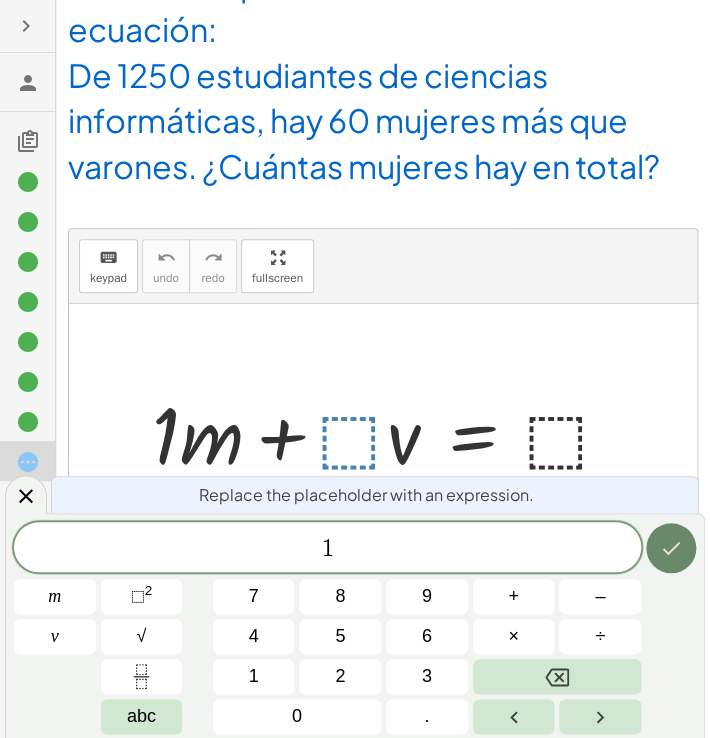 click 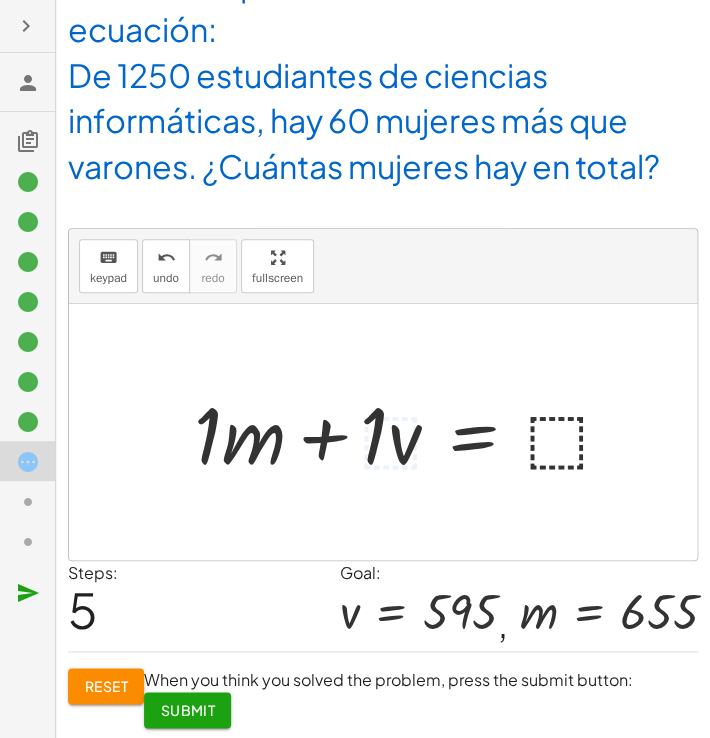 click at bounding box center [411, 432] 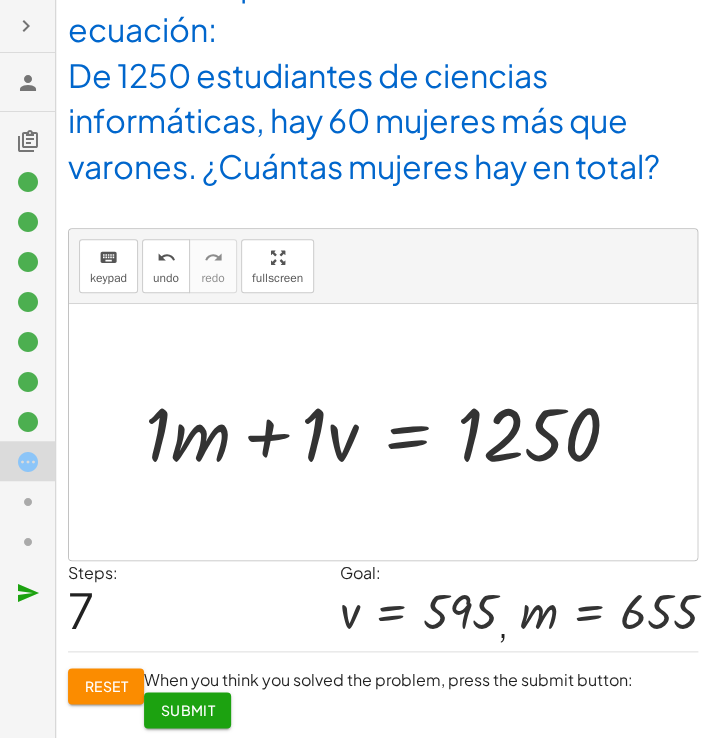 click at bounding box center (383, 432) 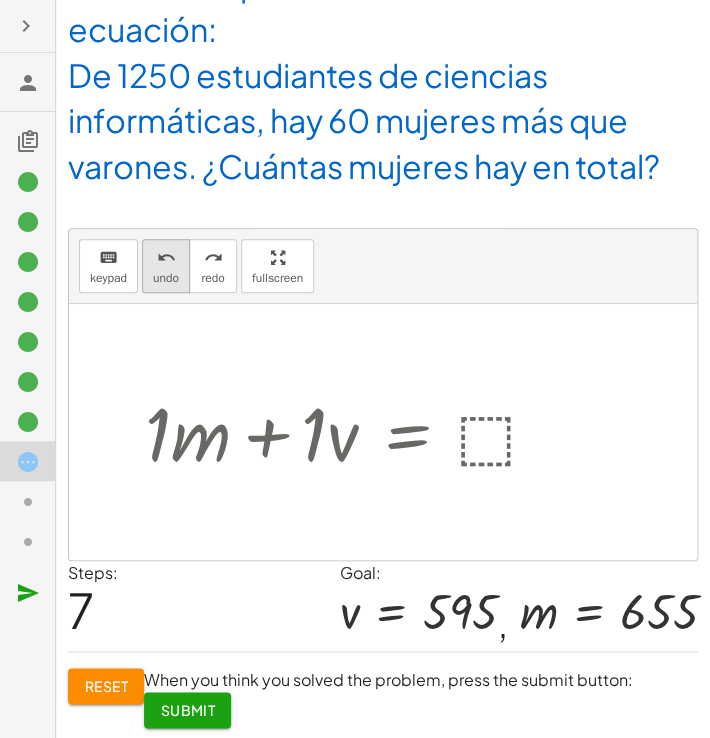 click on "undo undo" at bounding box center [166, 266] 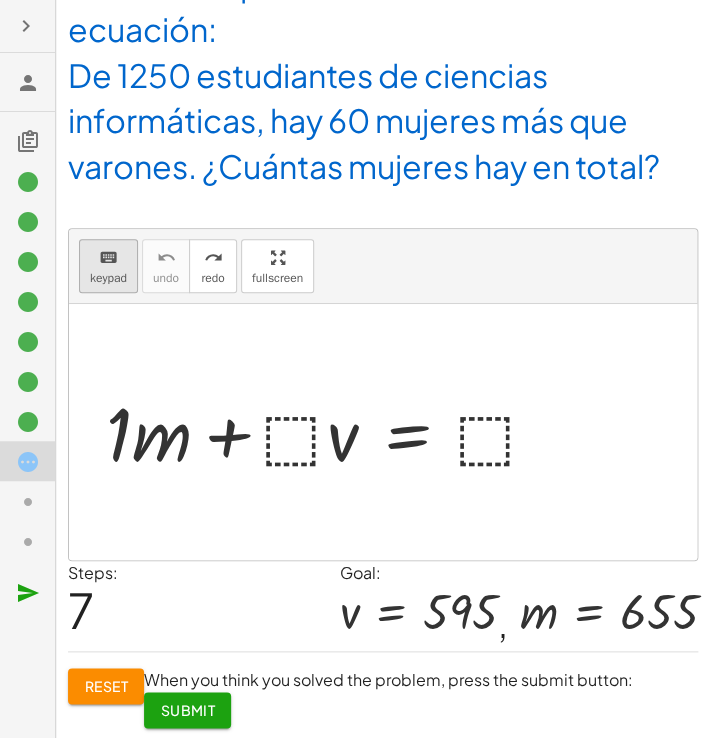 click on "keypad" at bounding box center [108, 278] 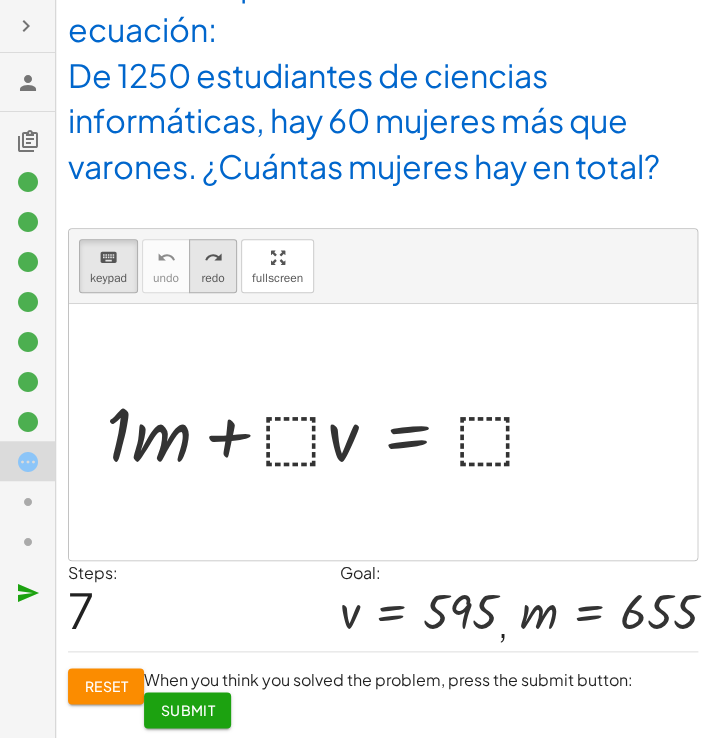 click on "redo" at bounding box center [212, 258] 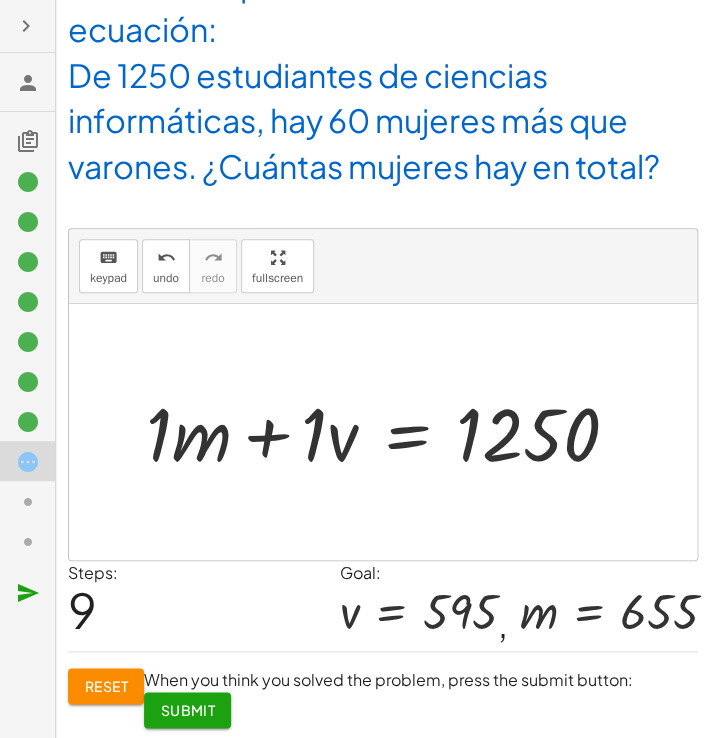 click on "Submit" 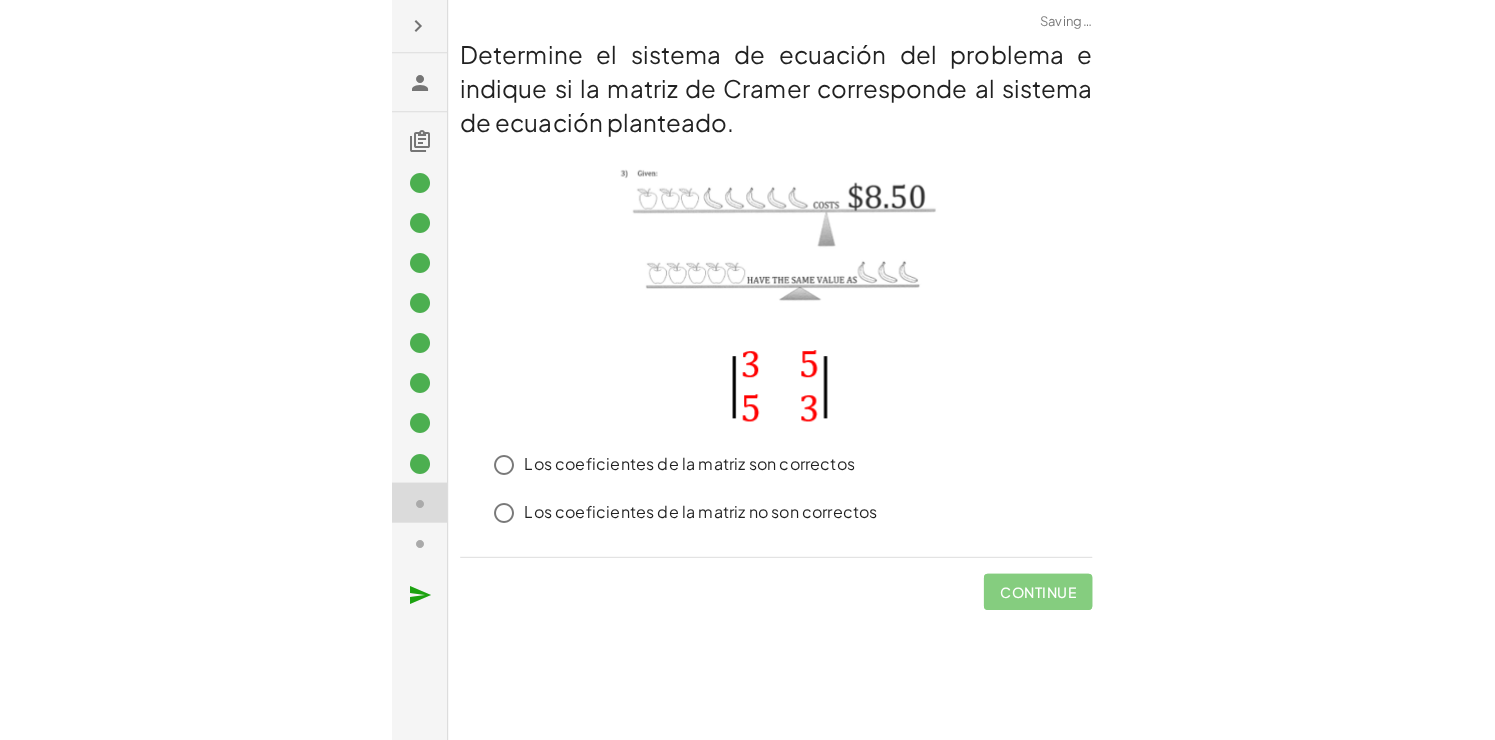 scroll, scrollTop: 0, scrollLeft: 0, axis: both 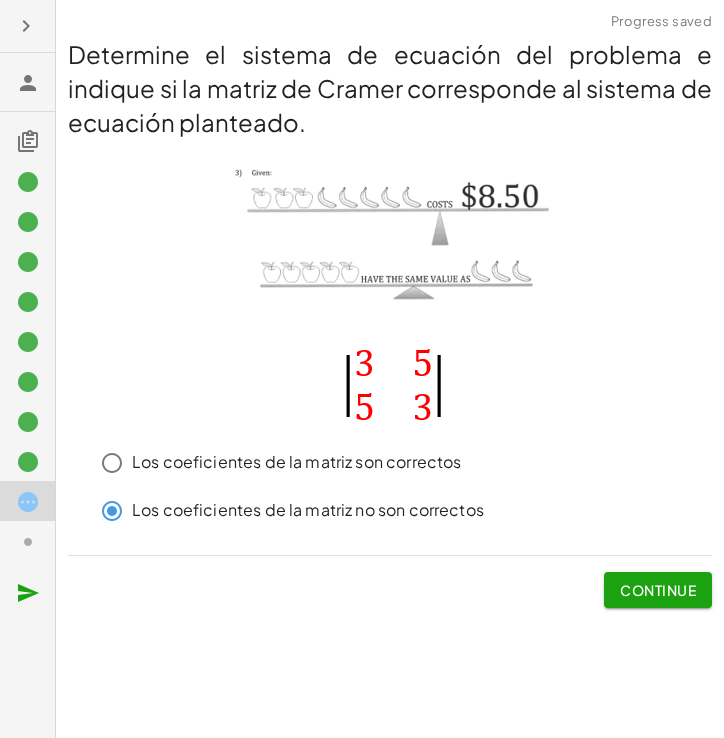 click on "Continue" at bounding box center [658, 590] 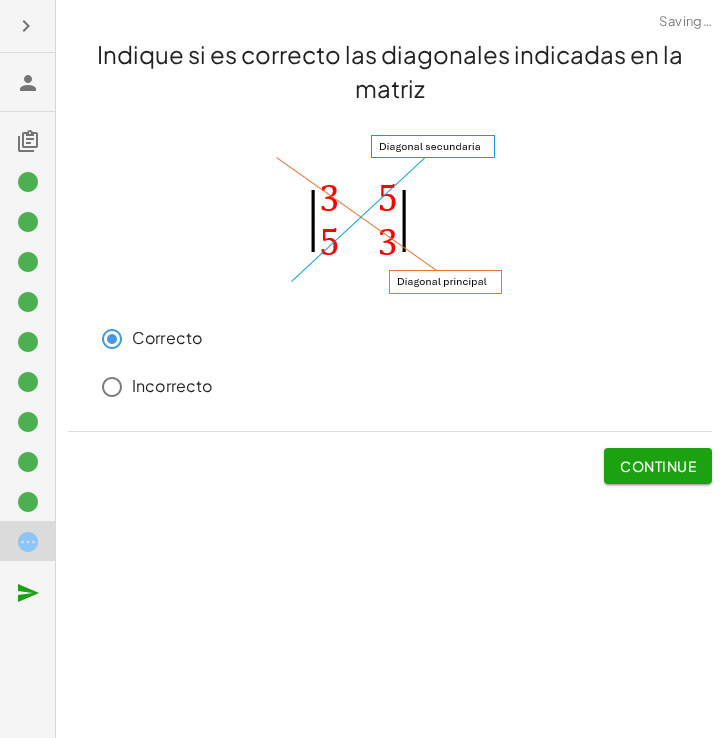 click on "Continue" at bounding box center [658, 466] 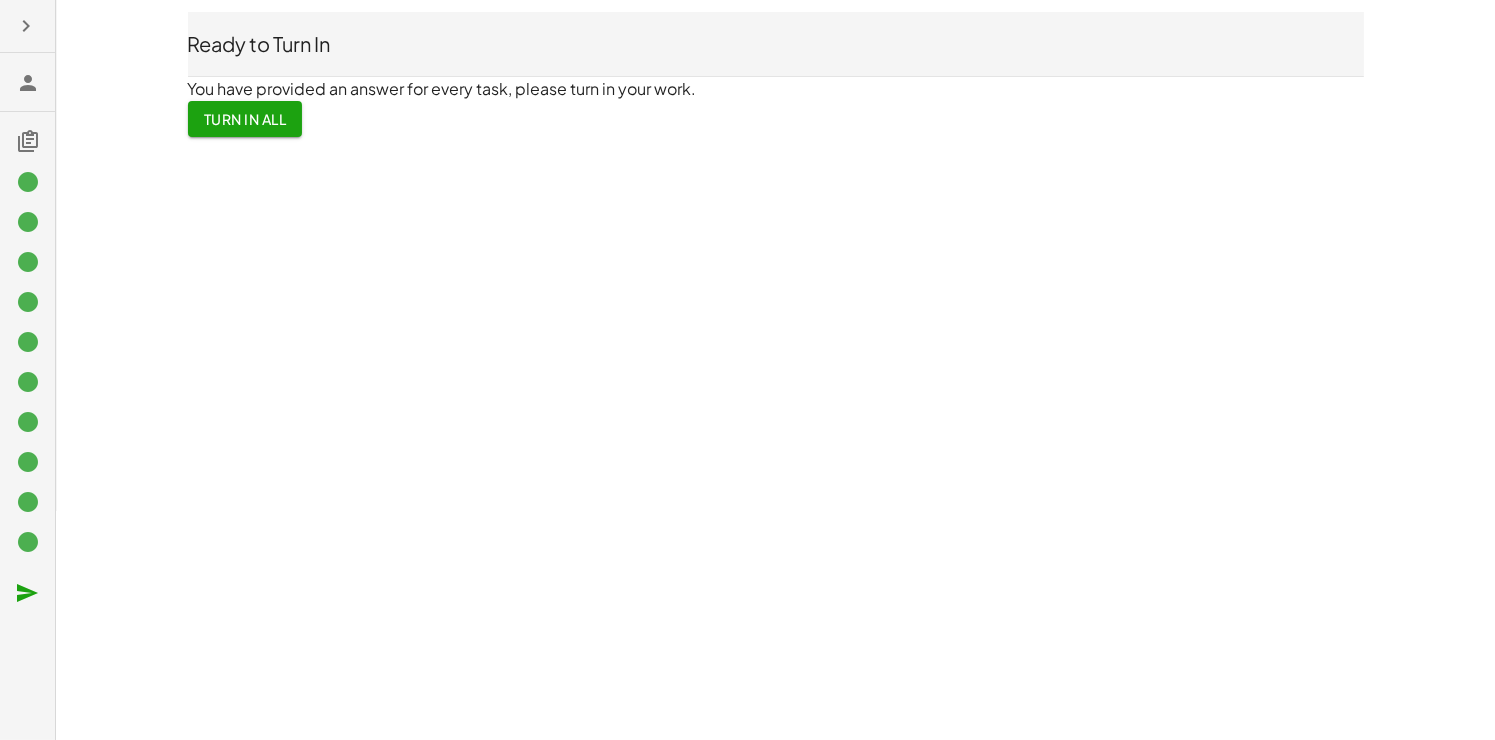 click 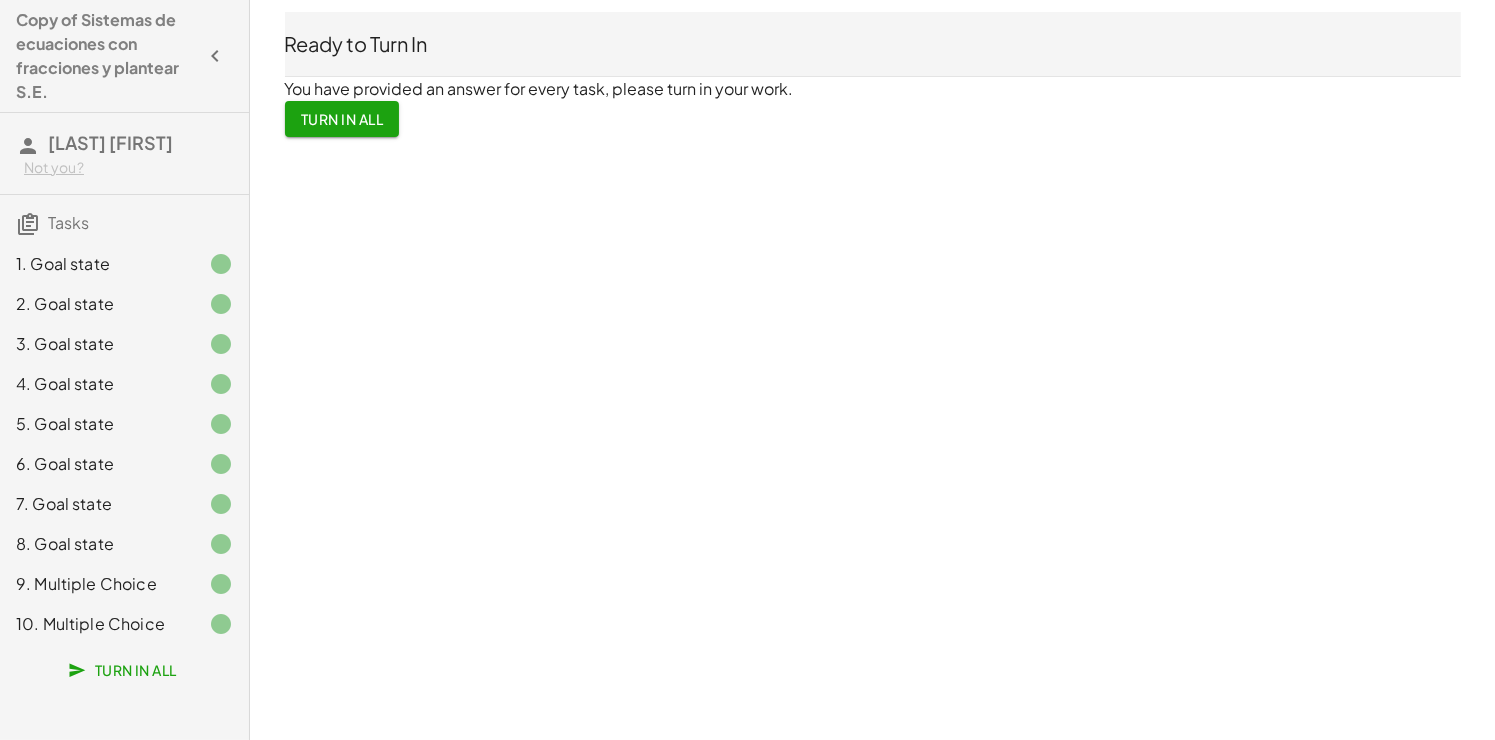 type 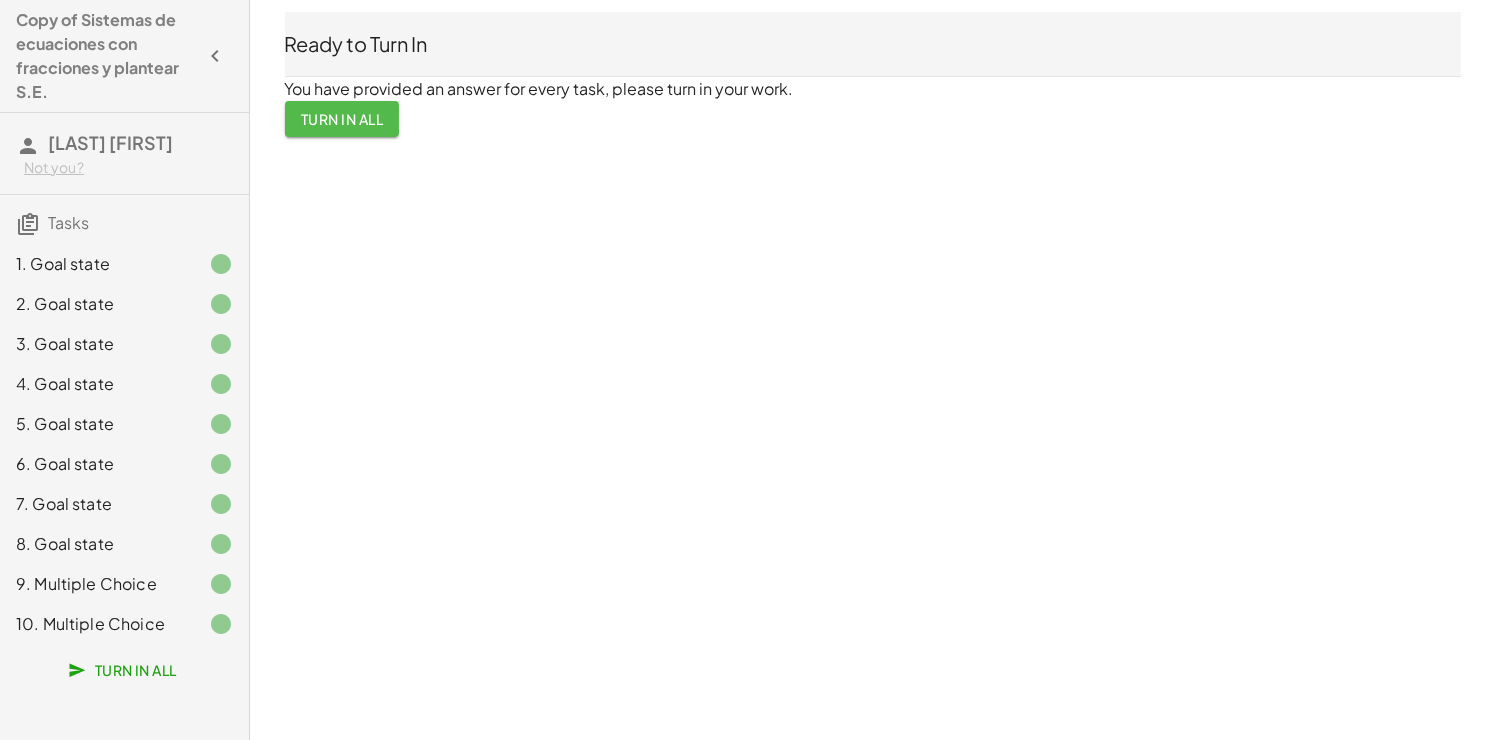 click on "Turn In All" 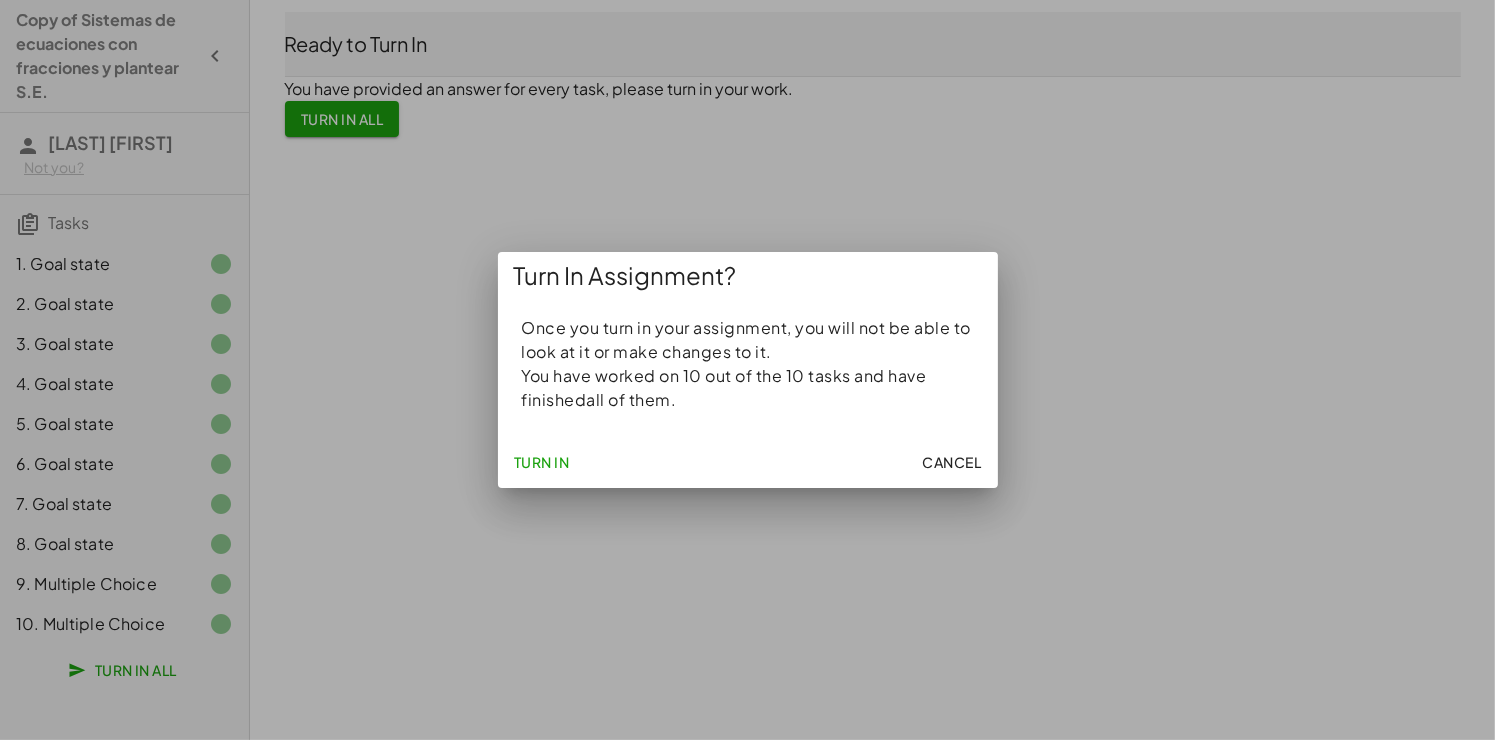 click on "Turn In" 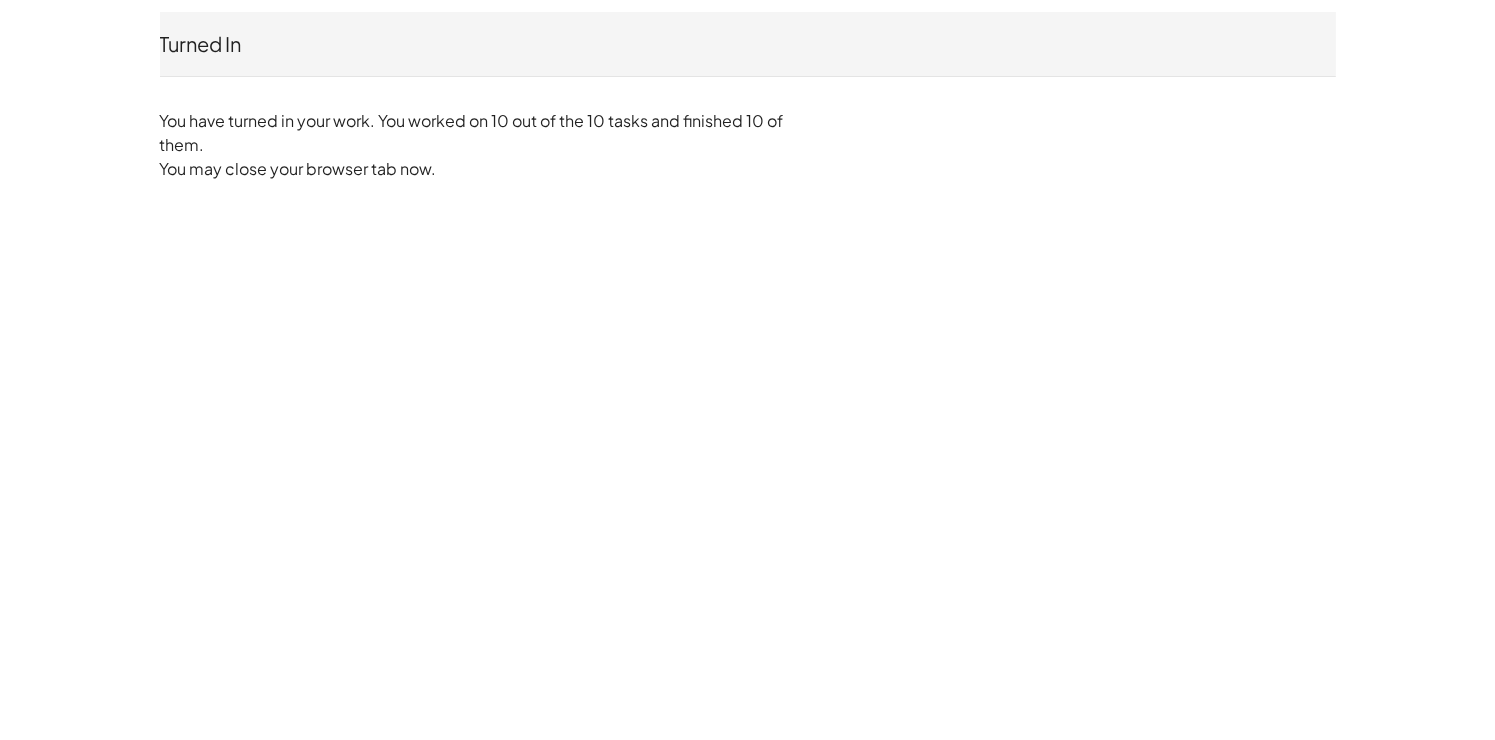 drag, startPoint x: 639, startPoint y: 292, endPoint x: 654, endPoint y: 290, distance: 15.132746 